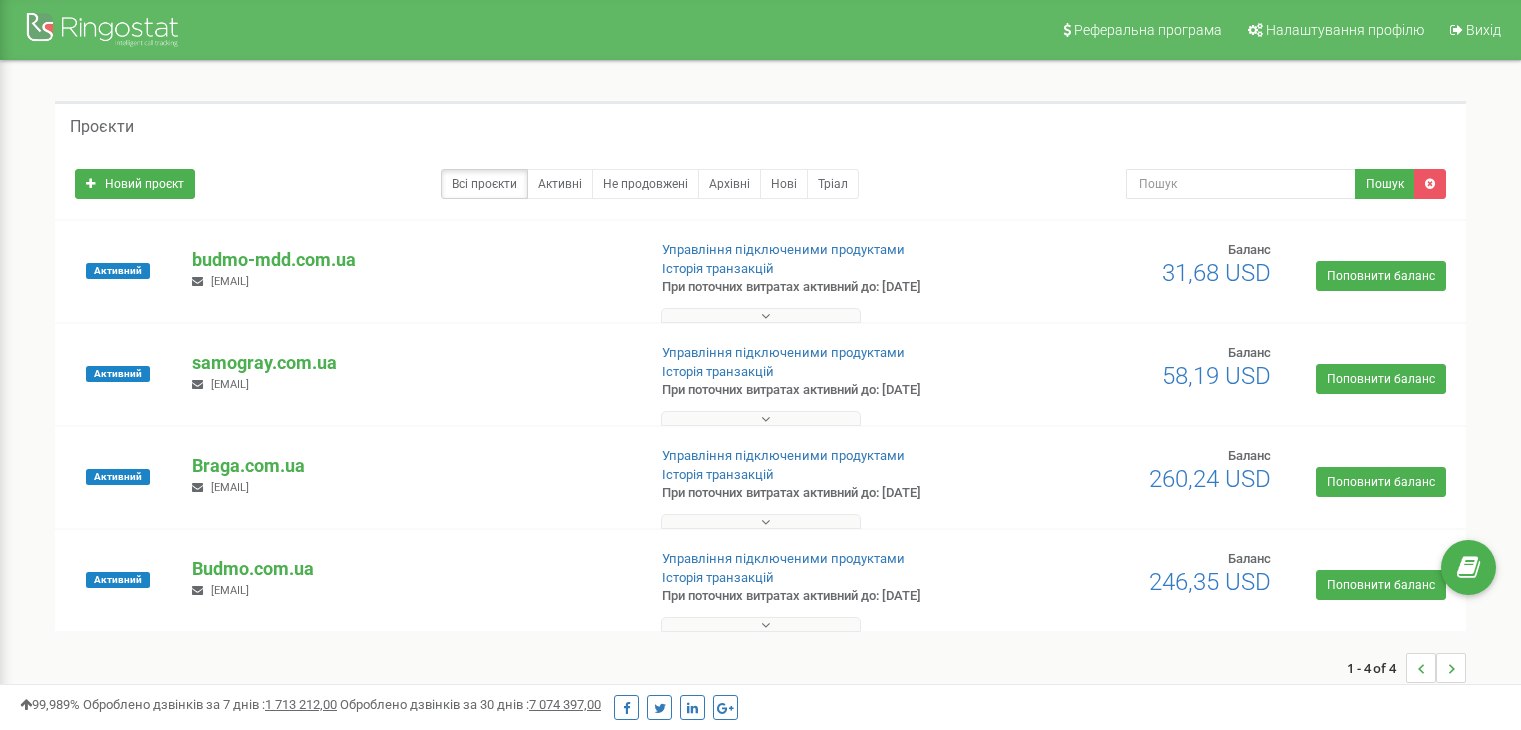 scroll, scrollTop: 0, scrollLeft: 0, axis: both 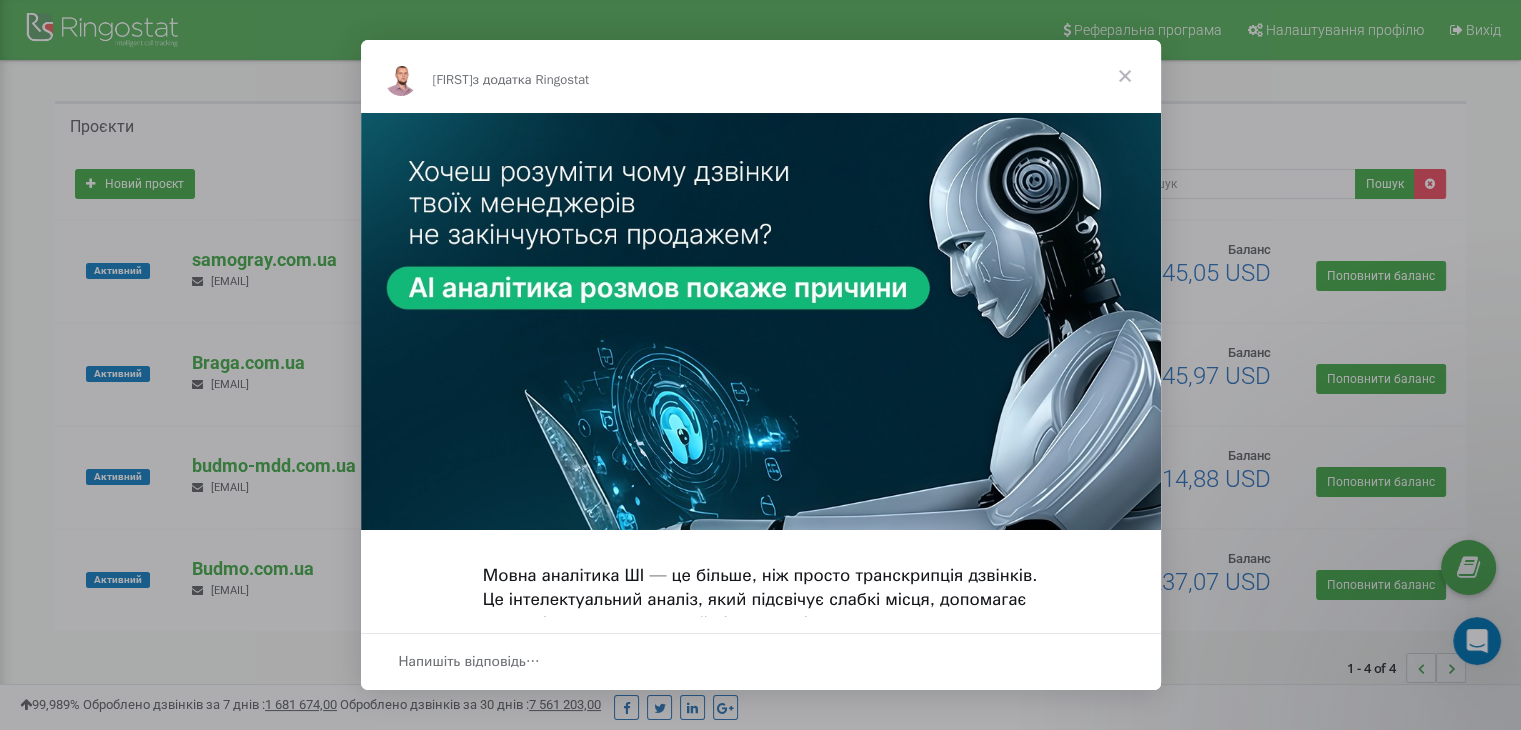 click at bounding box center (1125, 76) 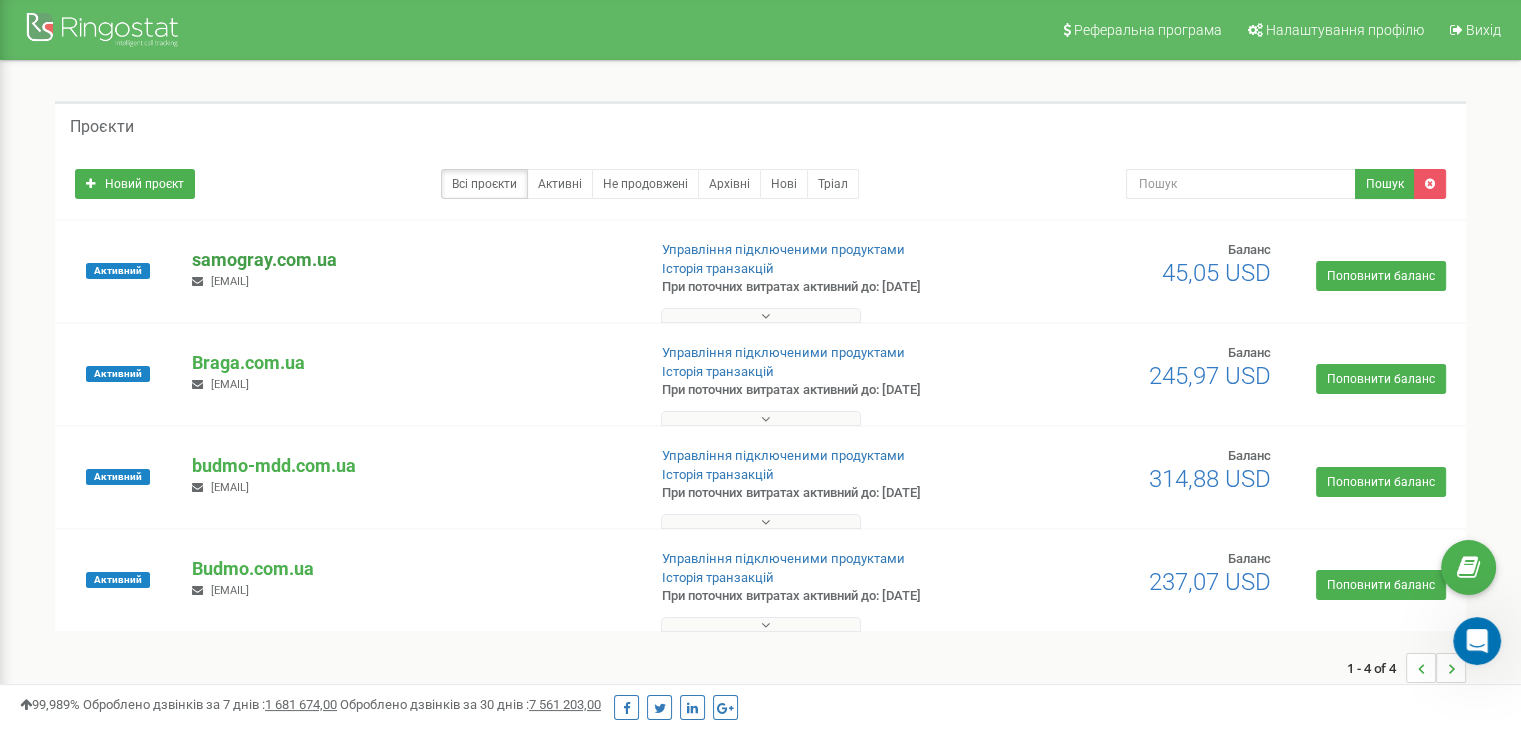 click on "samogray.com.ua" at bounding box center (410, 260) 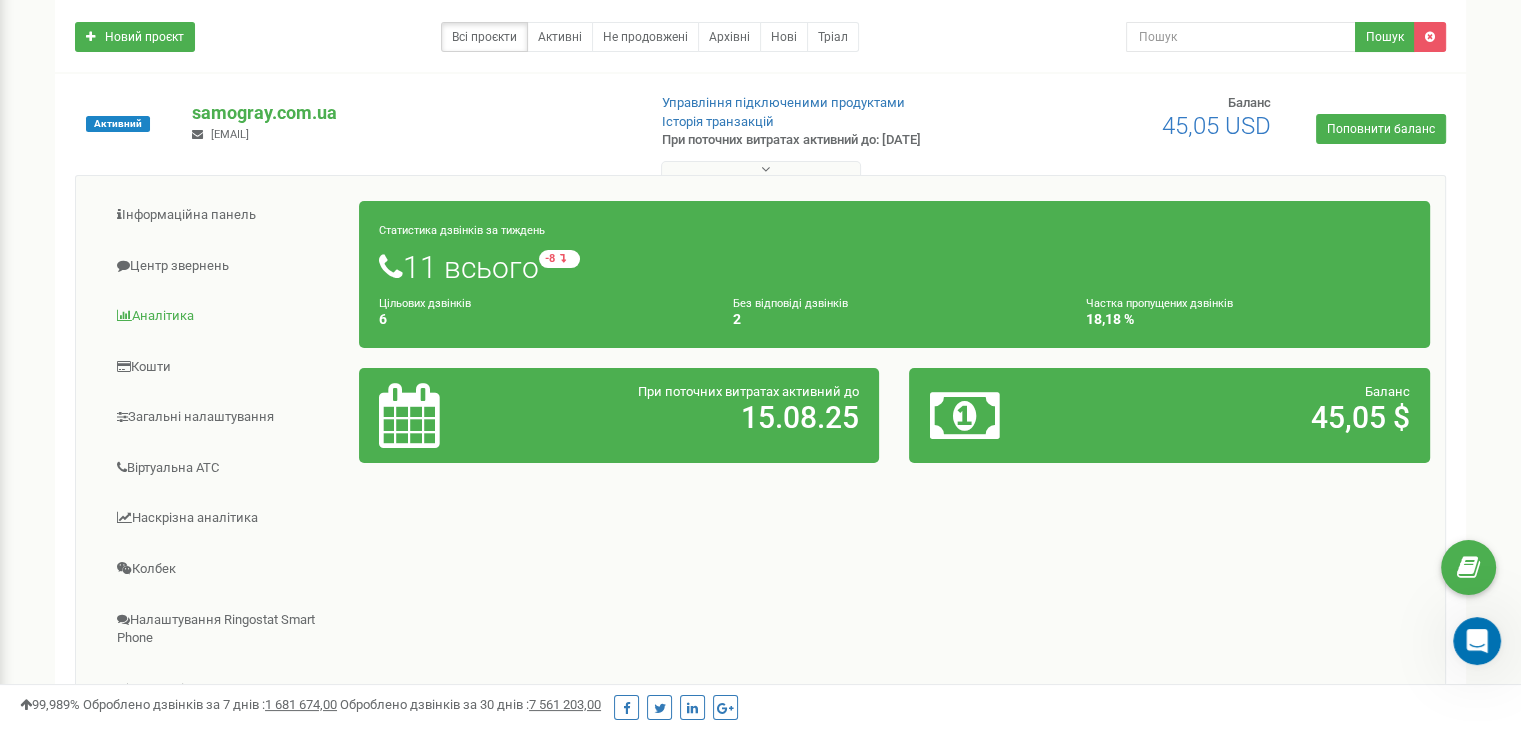 scroll, scrollTop: 200, scrollLeft: 0, axis: vertical 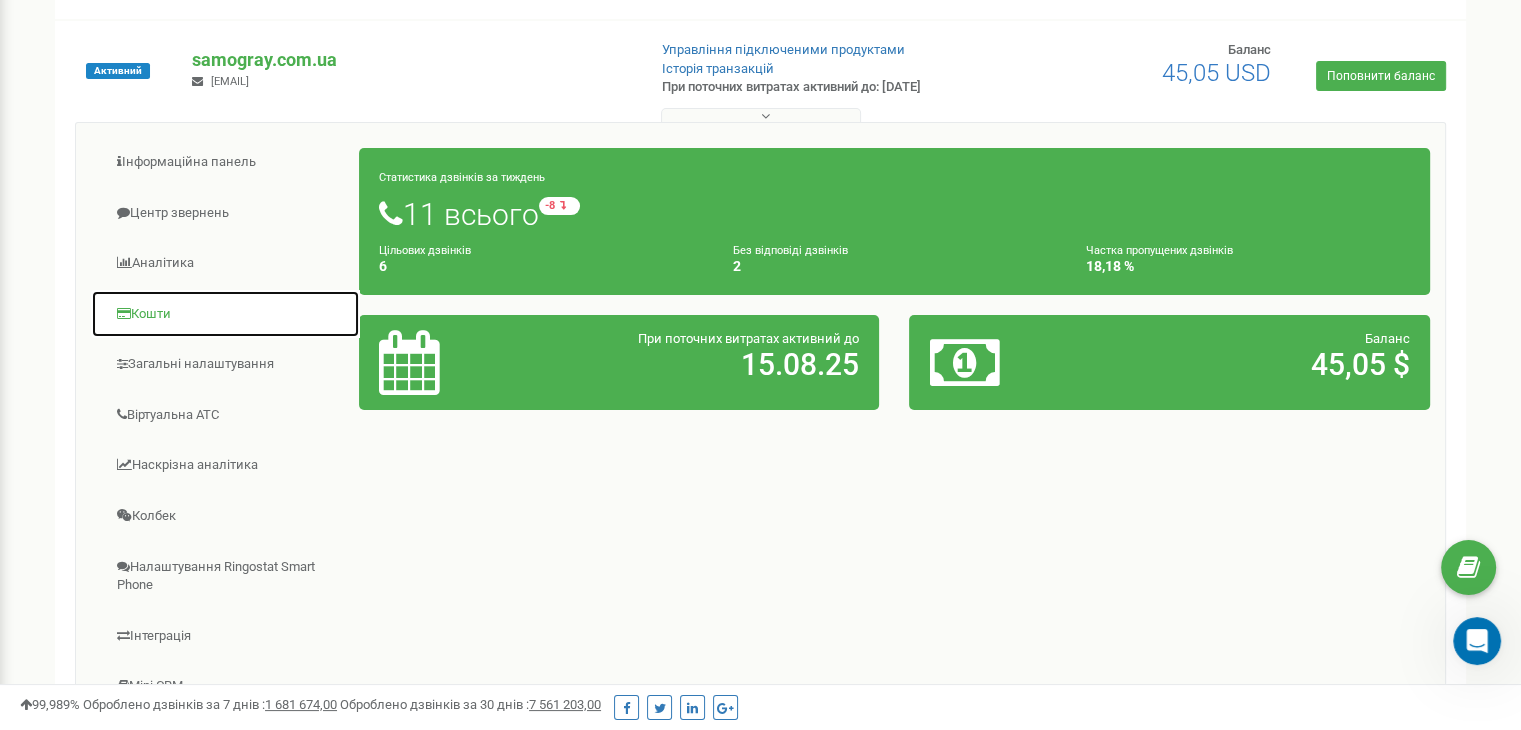 click on "Кошти" at bounding box center [225, 314] 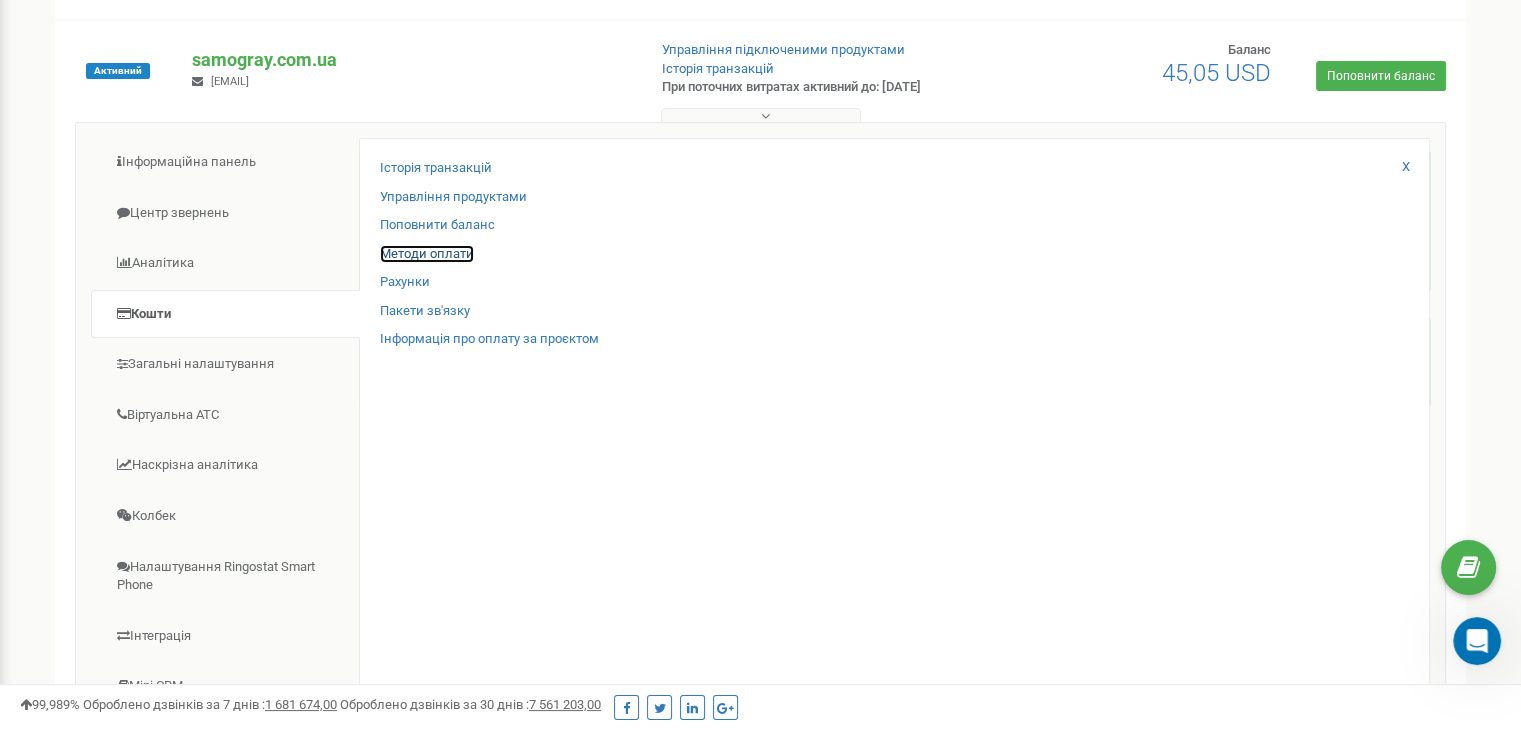 click on "Методи оплати" at bounding box center [427, 254] 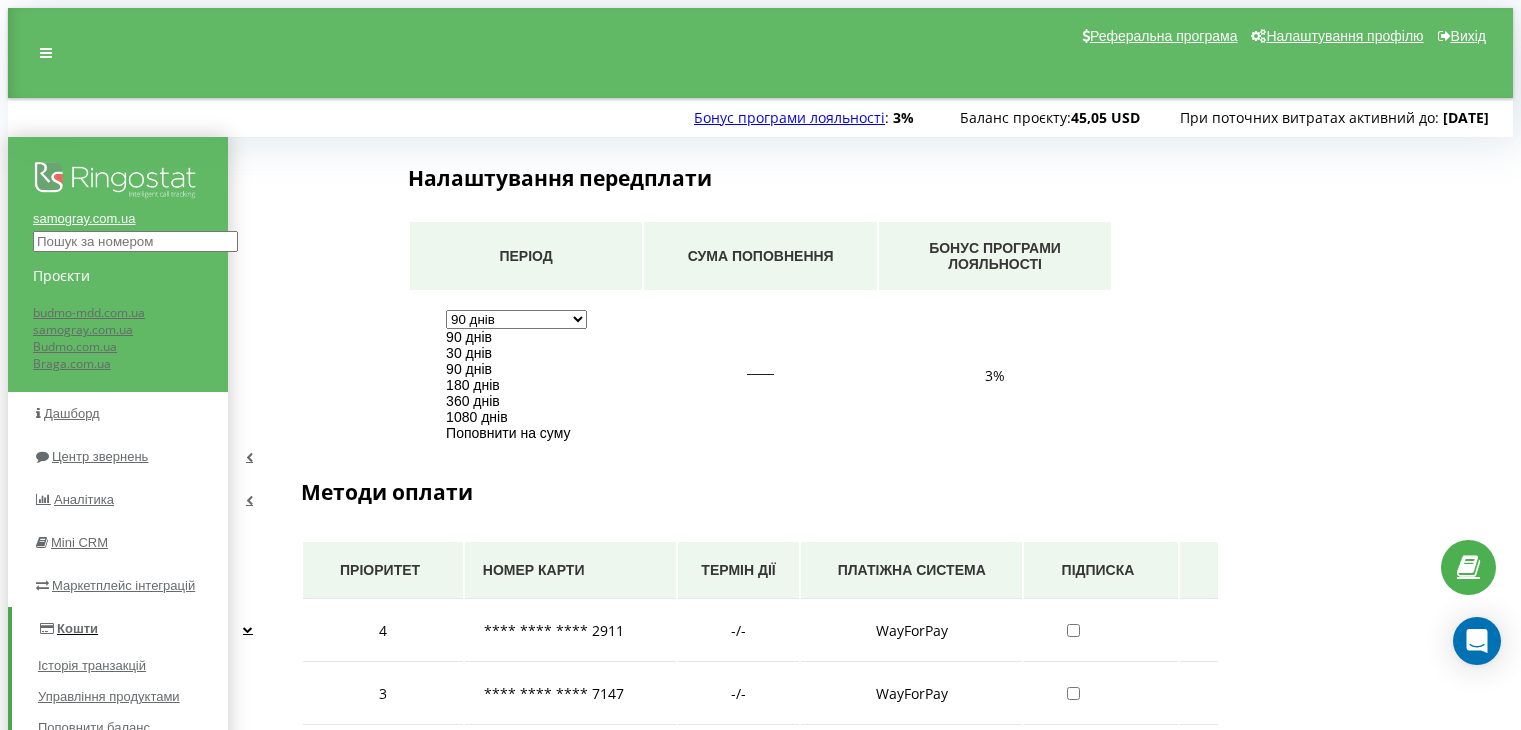 scroll, scrollTop: 0, scrollLeft: 0, axis: both 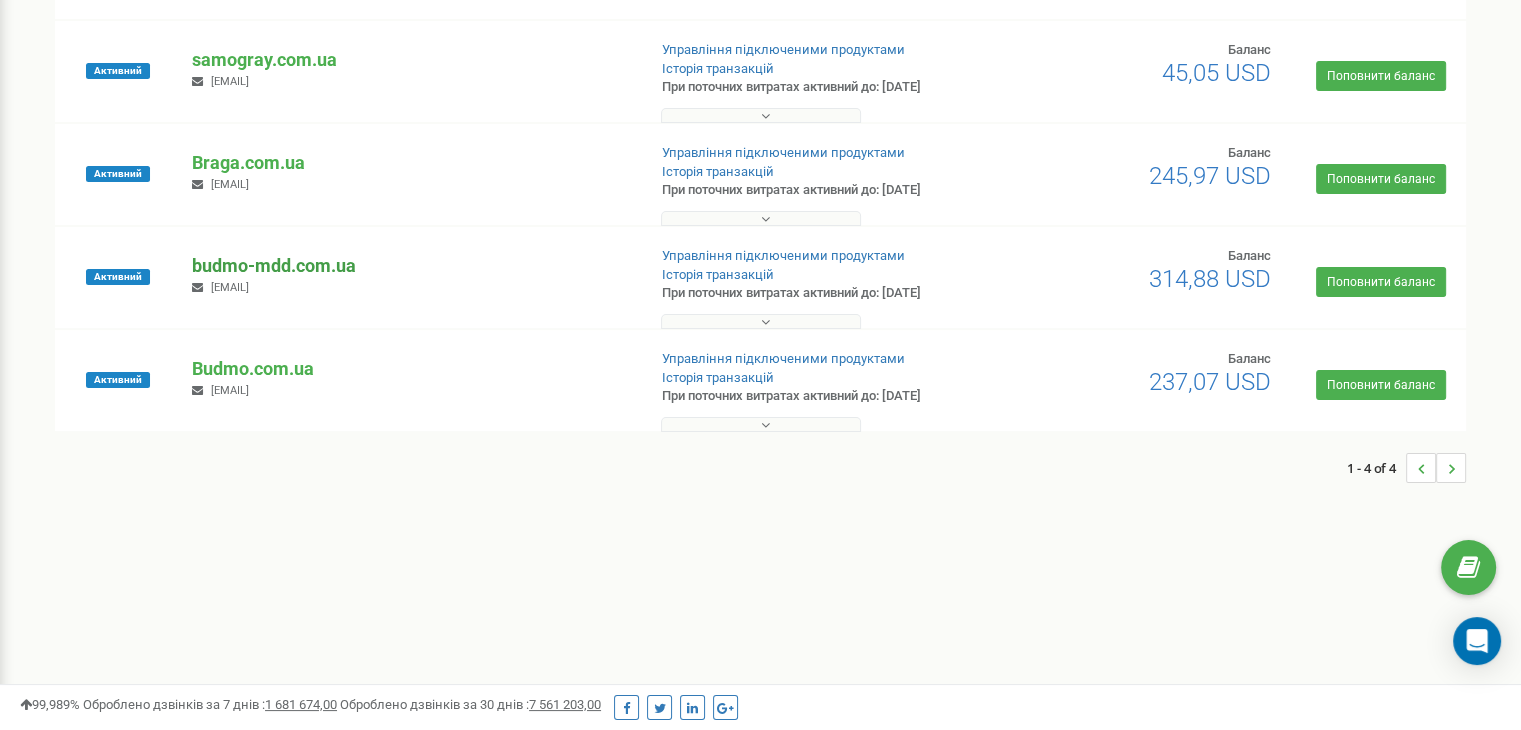 click on "budmo-mdd.com.ua" at bounding box center [410, 266] 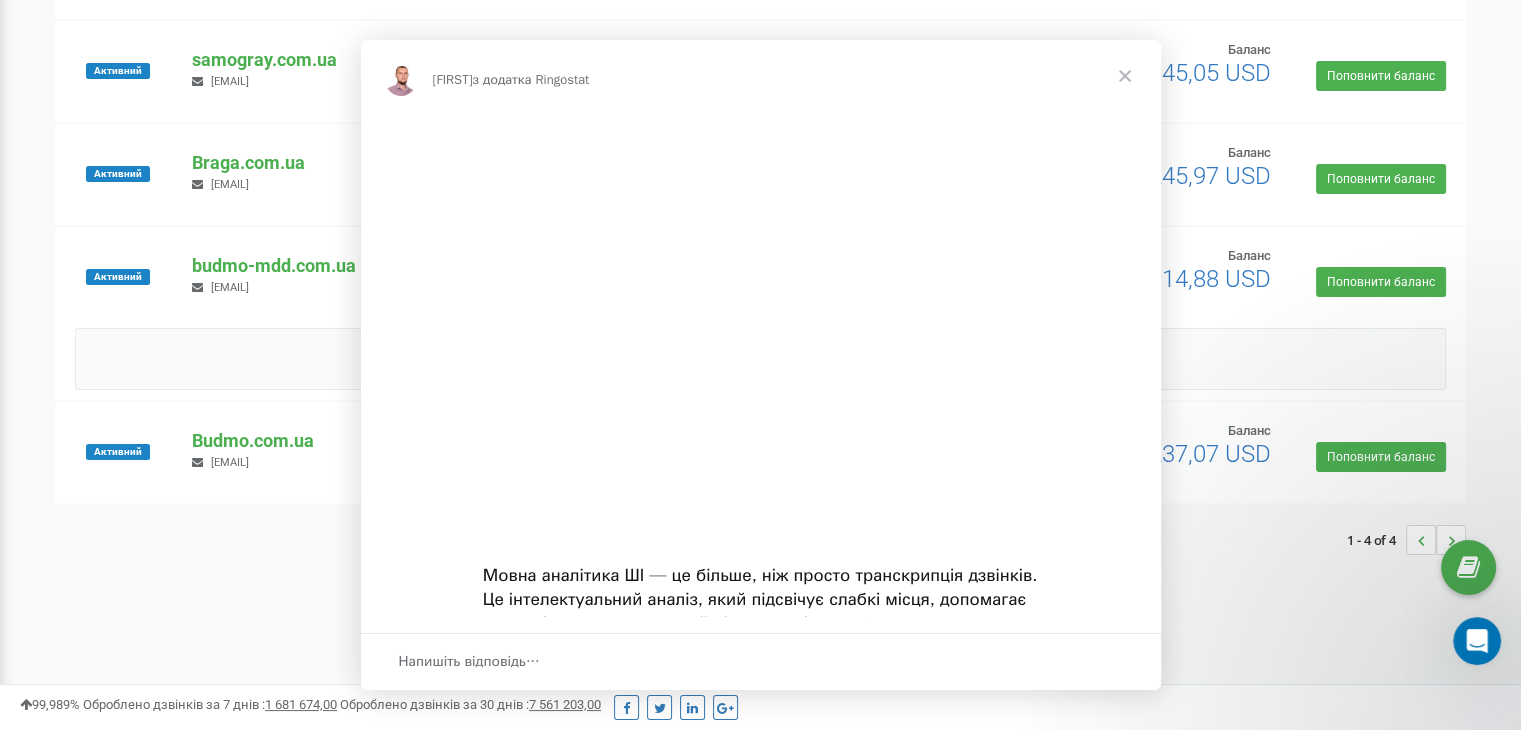 scroll, scrollTop: 0, scrollLeft: 0, axis: both 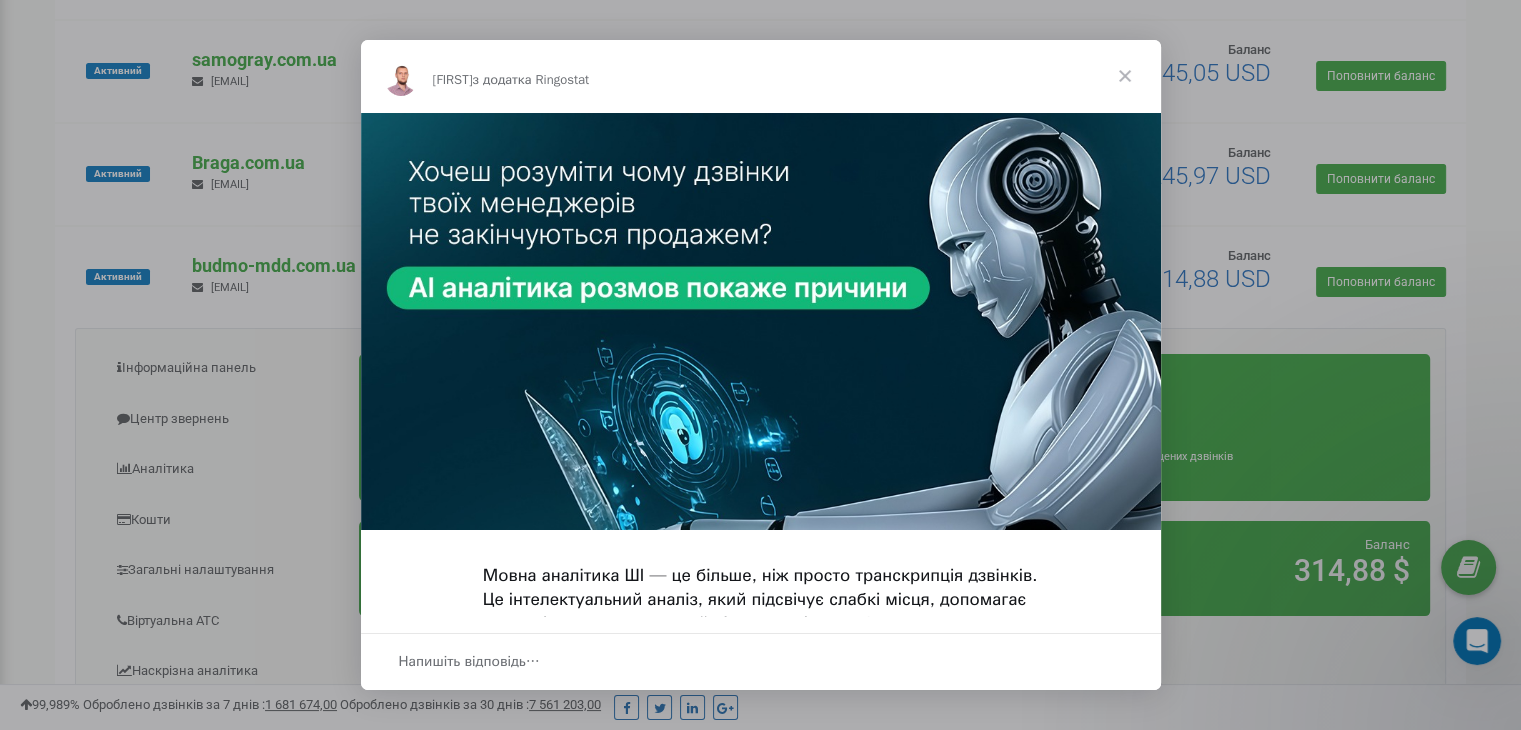 click at bounding box center (1125, 76) 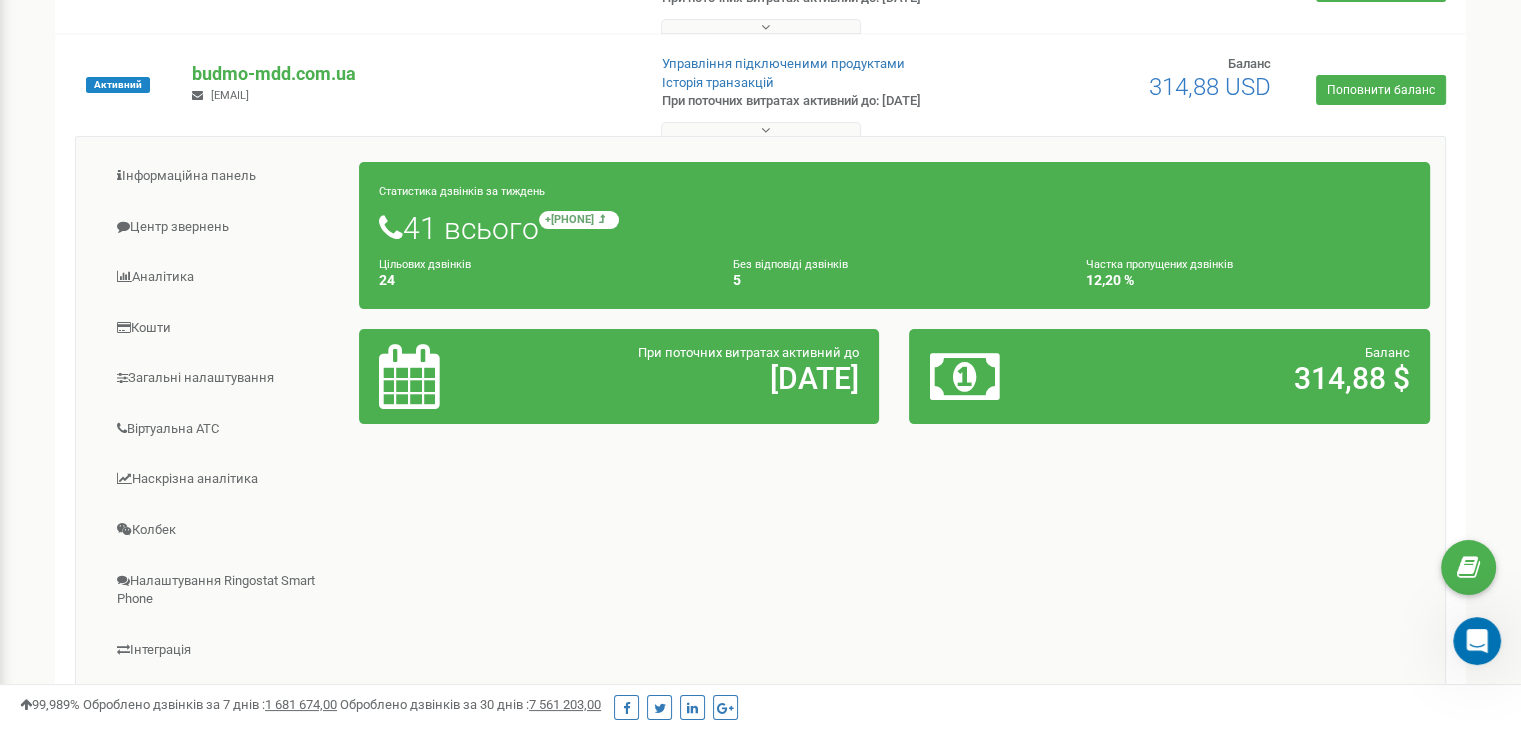 scroll, scrollTop: 400, scrollLeft: 0, axis: vertical 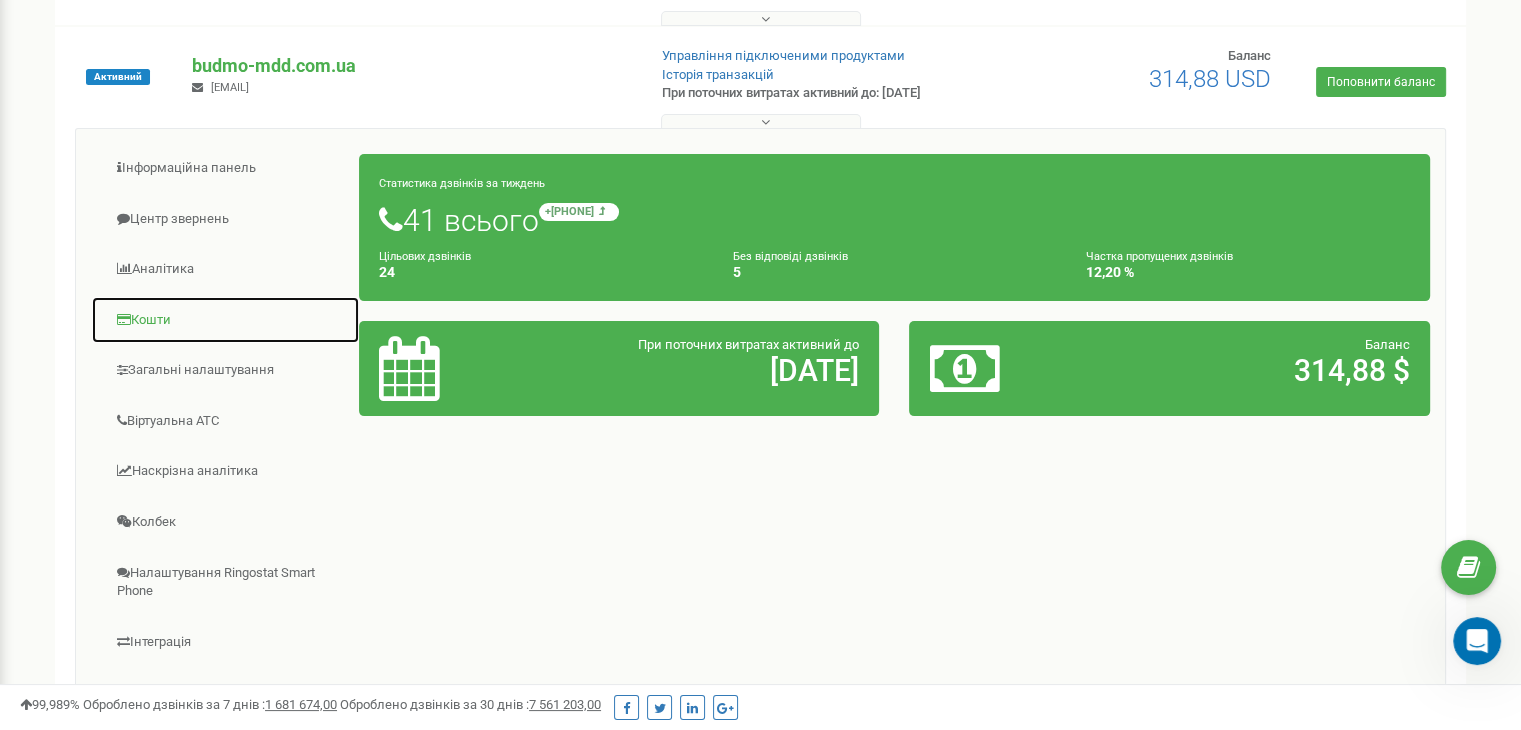 click on "Кошти" at bounding box center [225, 320] 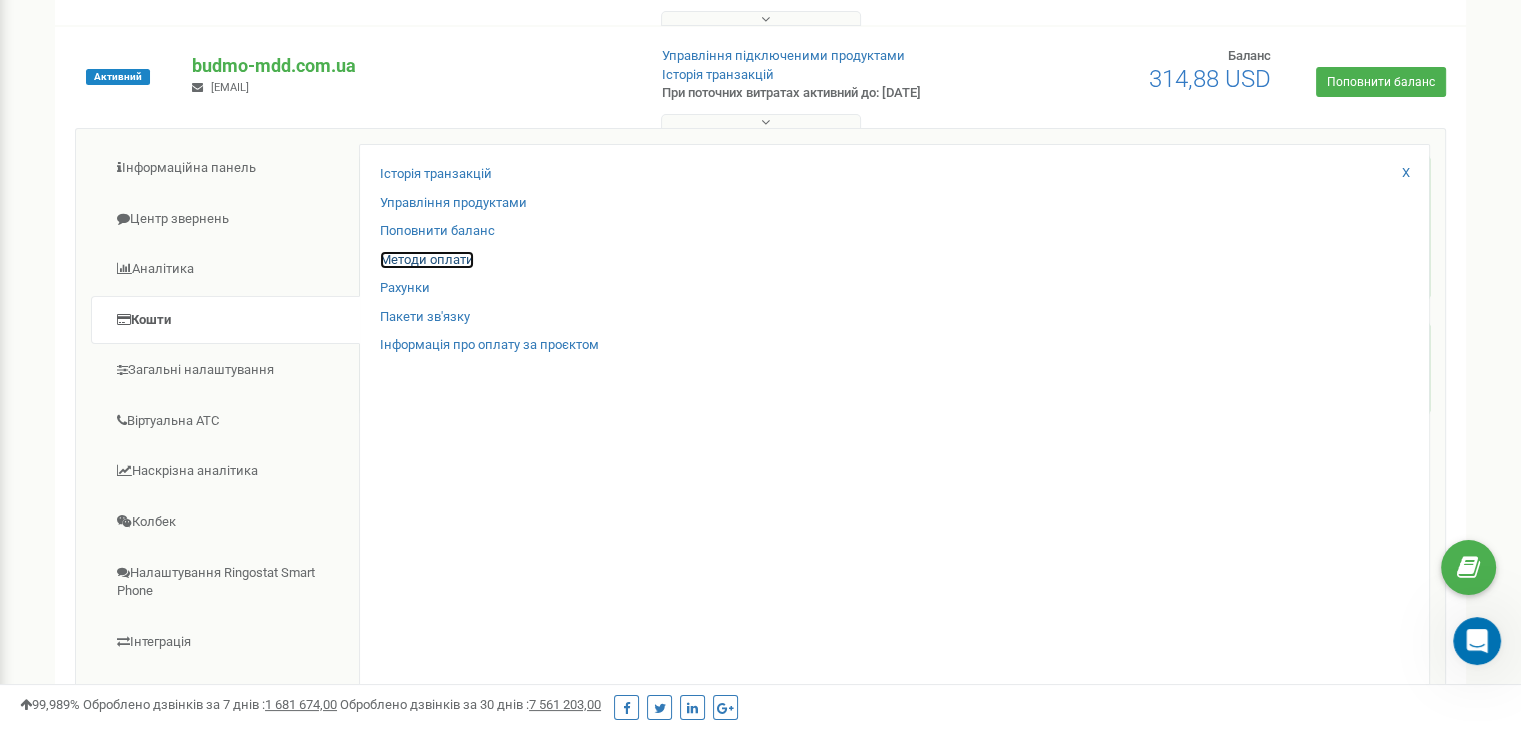 click on "Методи оплати" at bounding box center (427, 260) 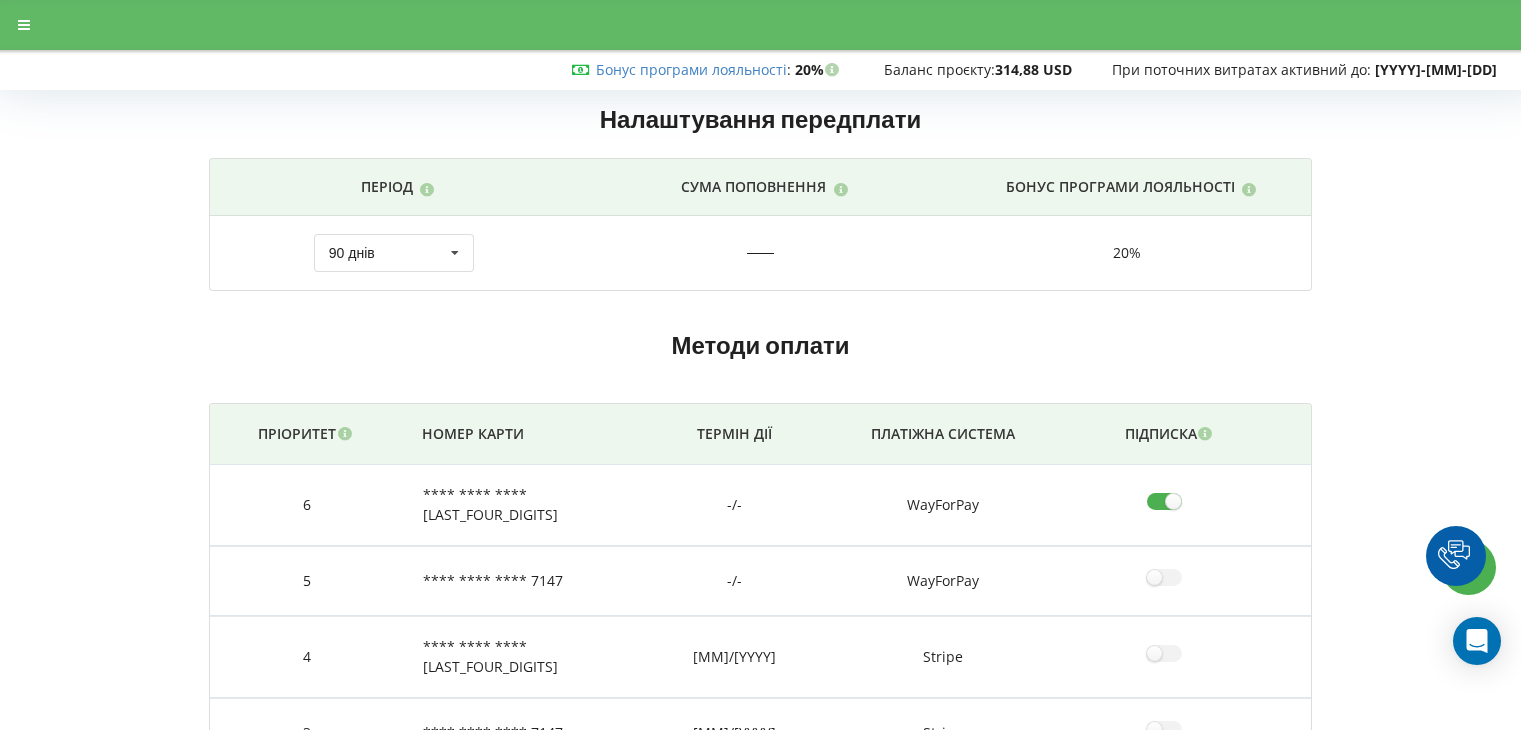 scroll, scrollTop: 192, scrollLeft: 0, axis: vertical 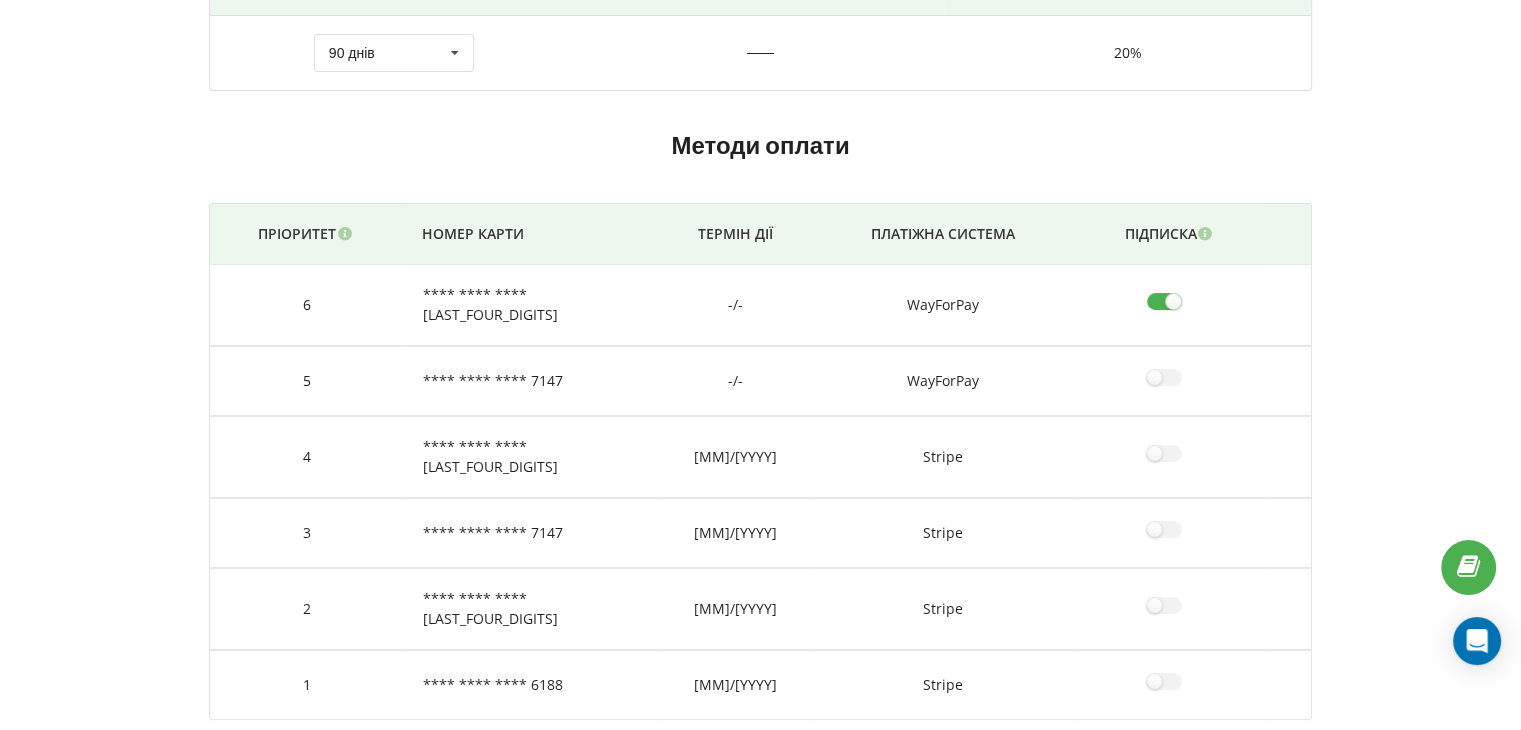 click at bounding box center (1171, 301) 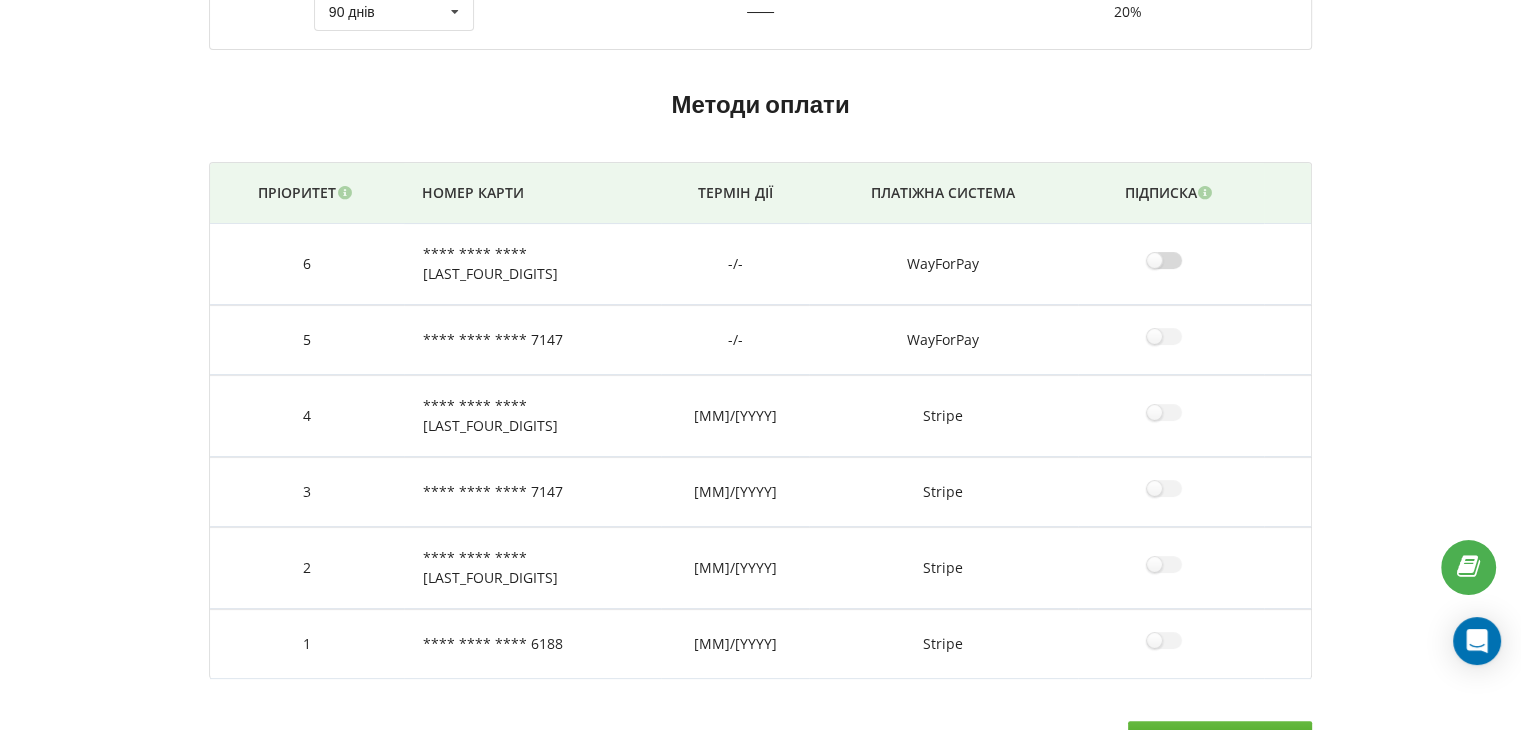 scroll, scrollTop: 253, scrollLeft: 0, axis: vertical 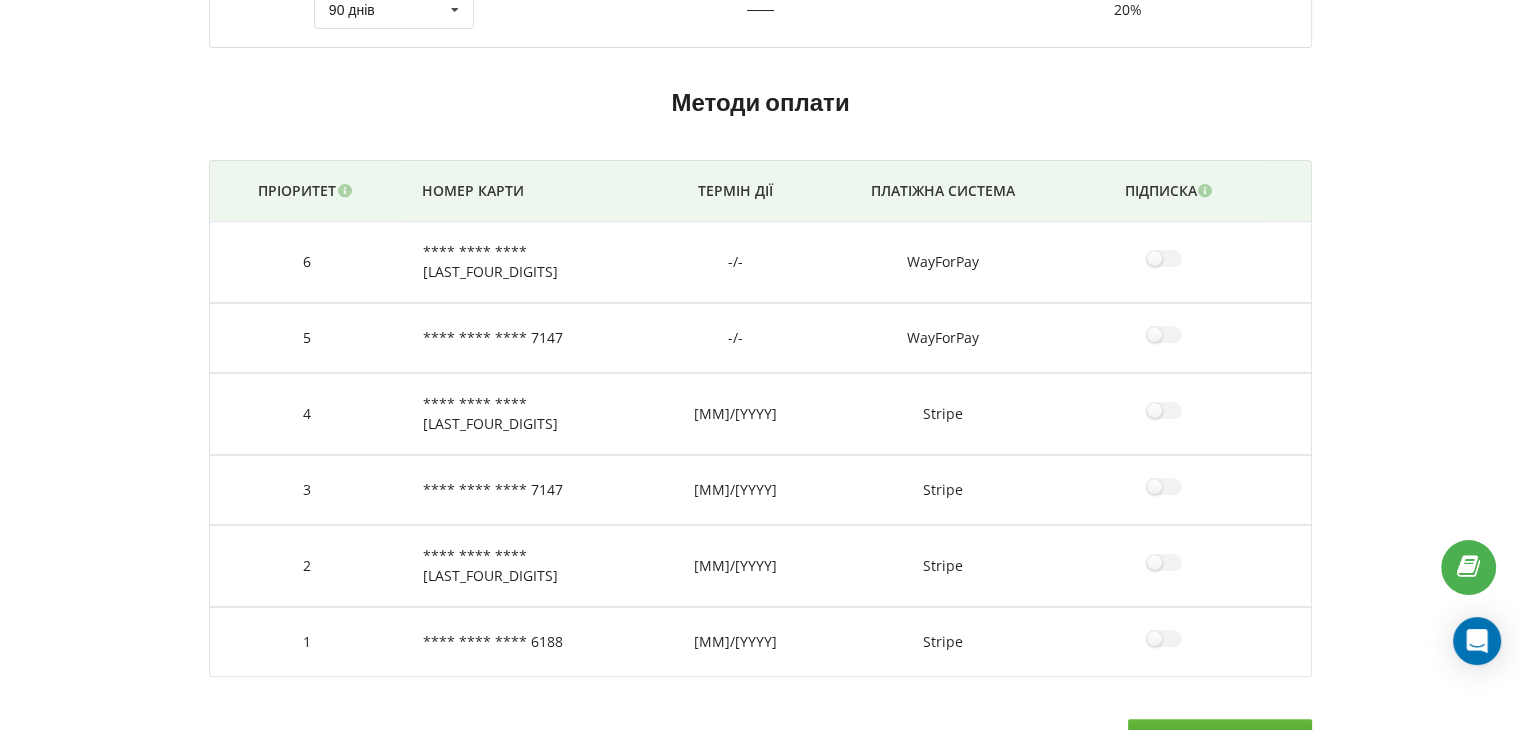 click on "Зберегти" at bounding box center [1220, 740] 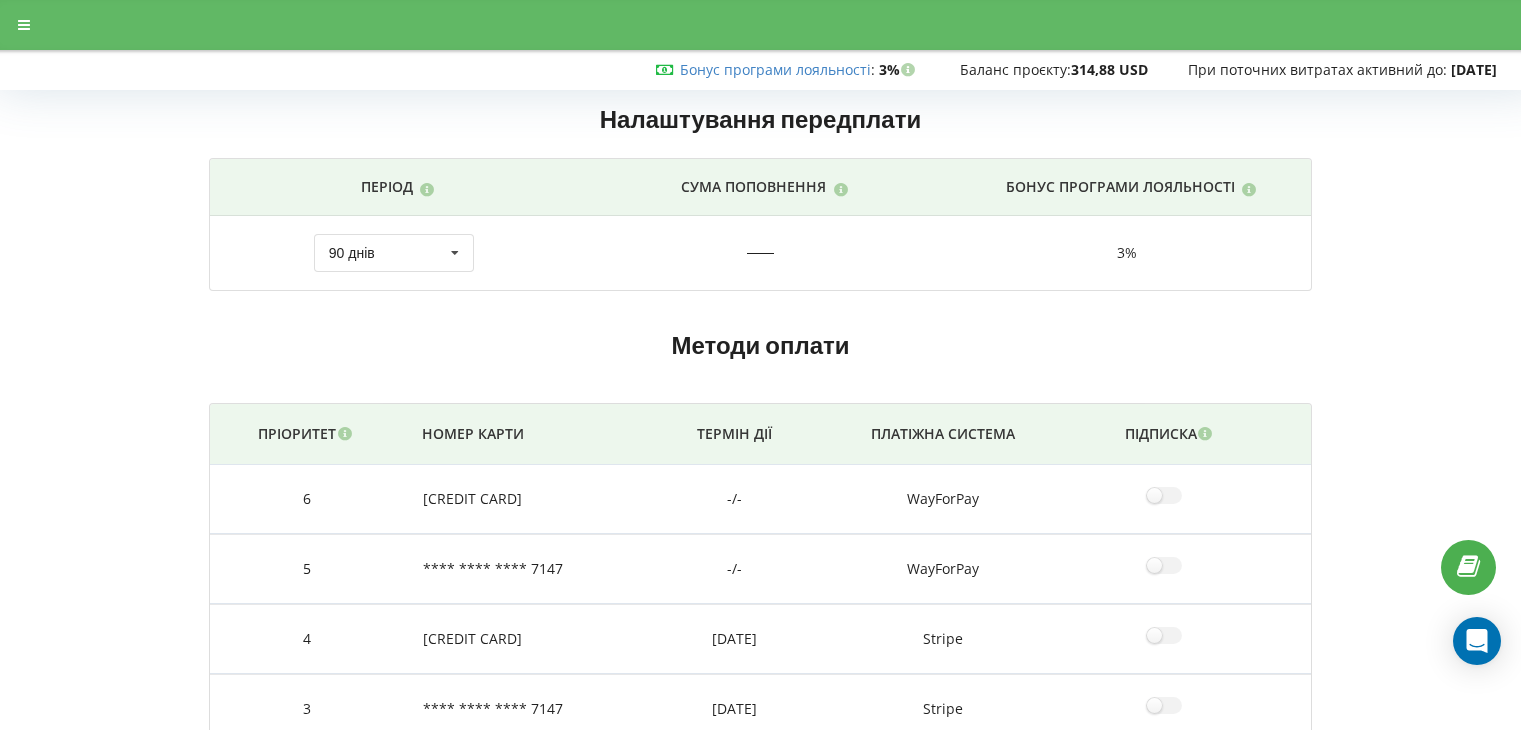 scroll, scrollTop: 243, scrollLeft: 0, axis: vertical 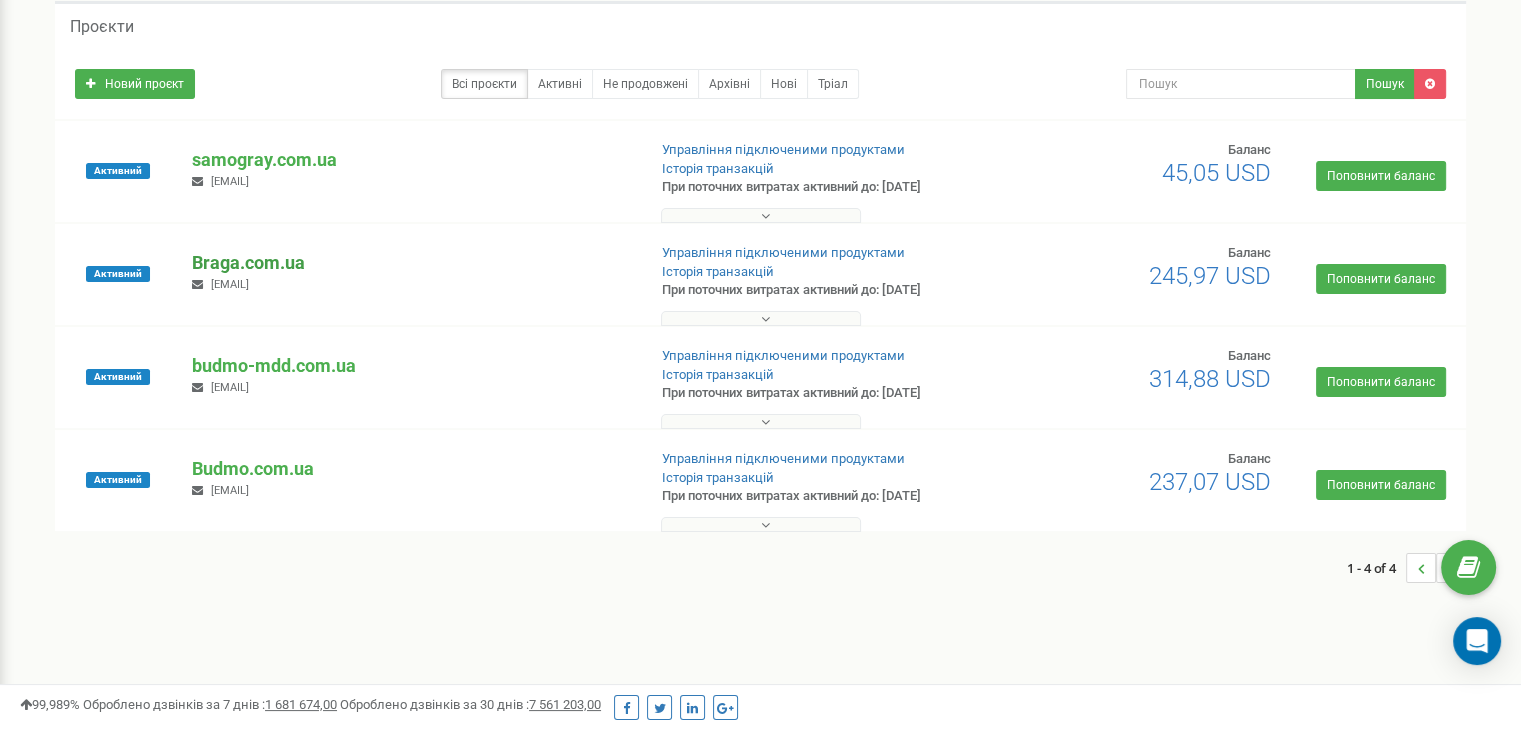 click on "Braga.com.ua" at bounding box center (410, 263) 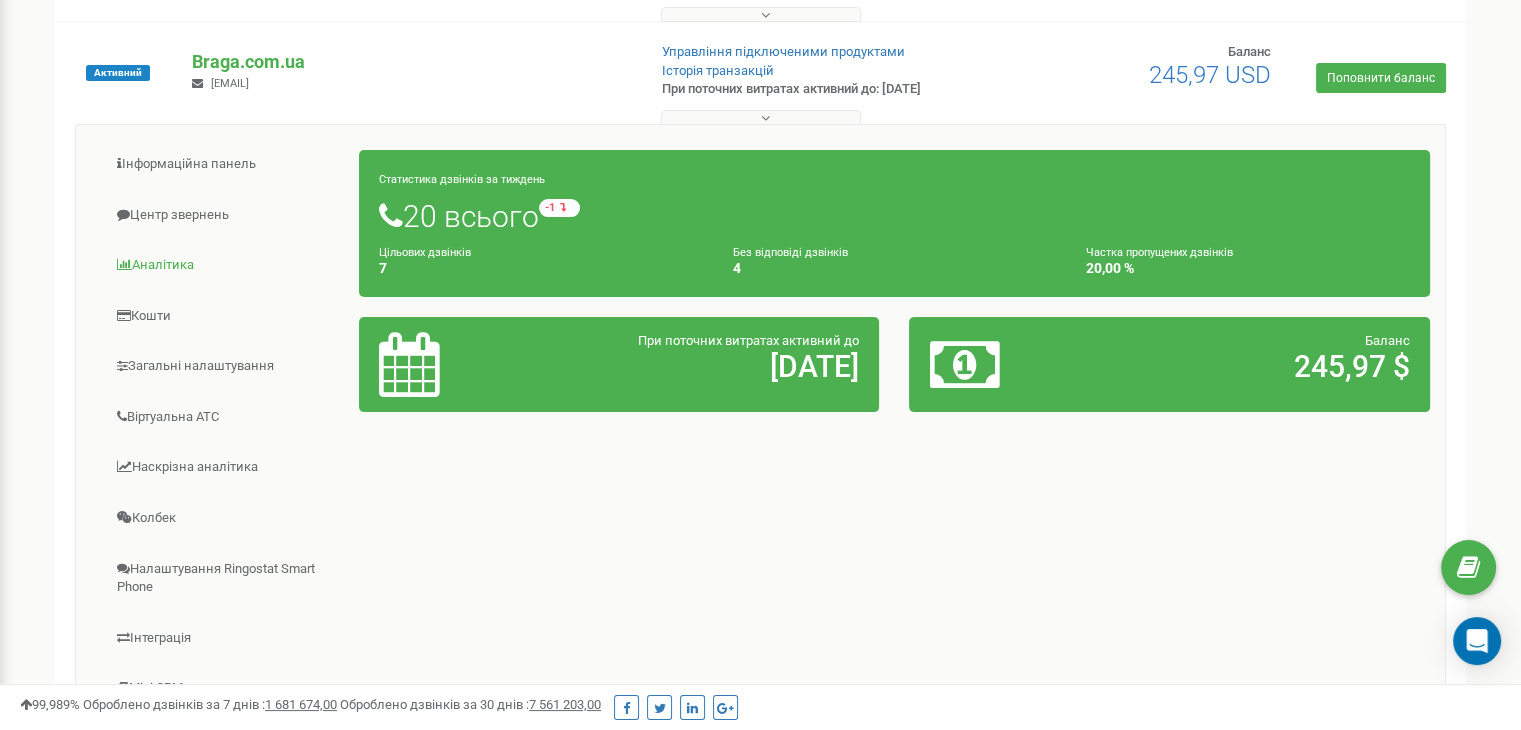 scroll, scrollTop: 400, scrollLeft: 0, axis: vertical 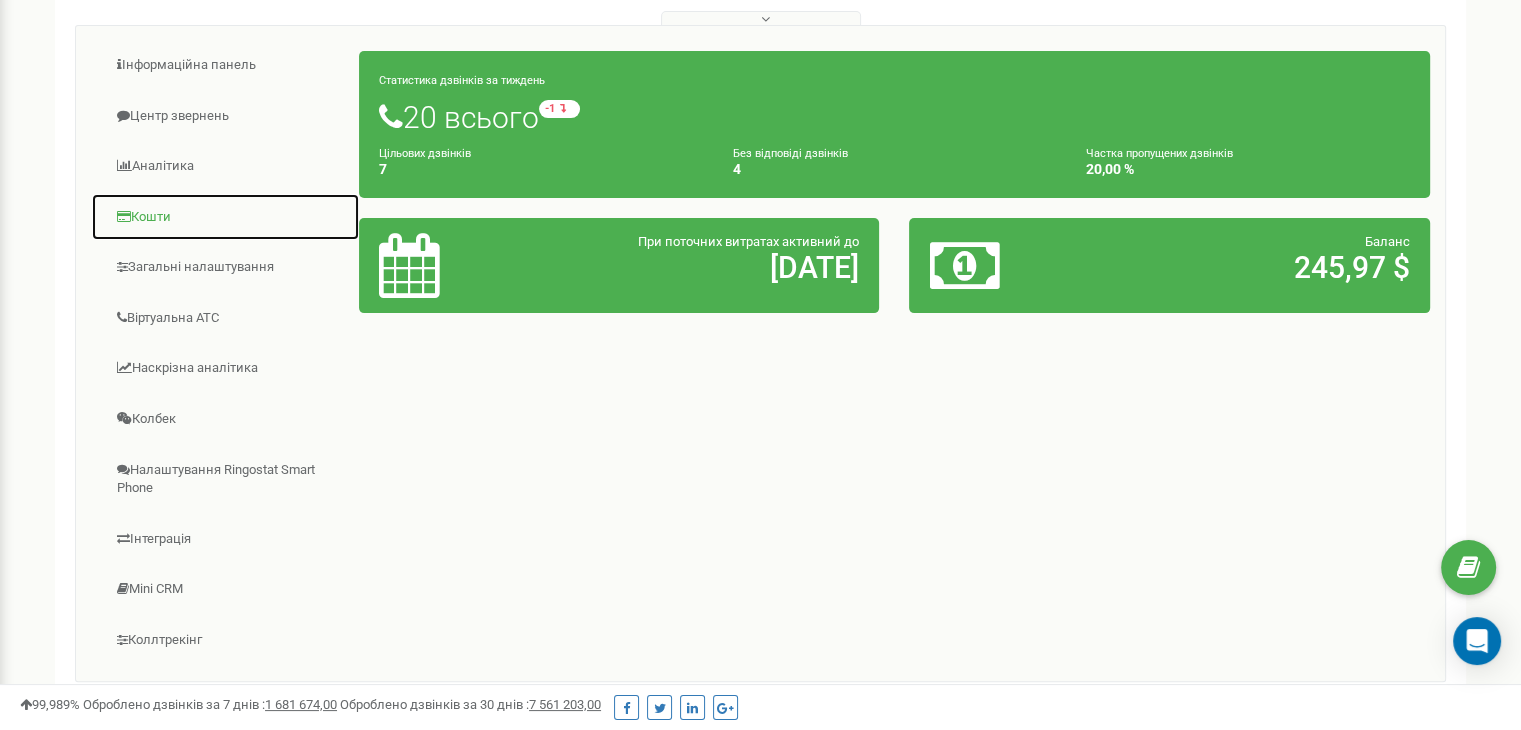 click on "Кошти" at bounding box center (225, 217) 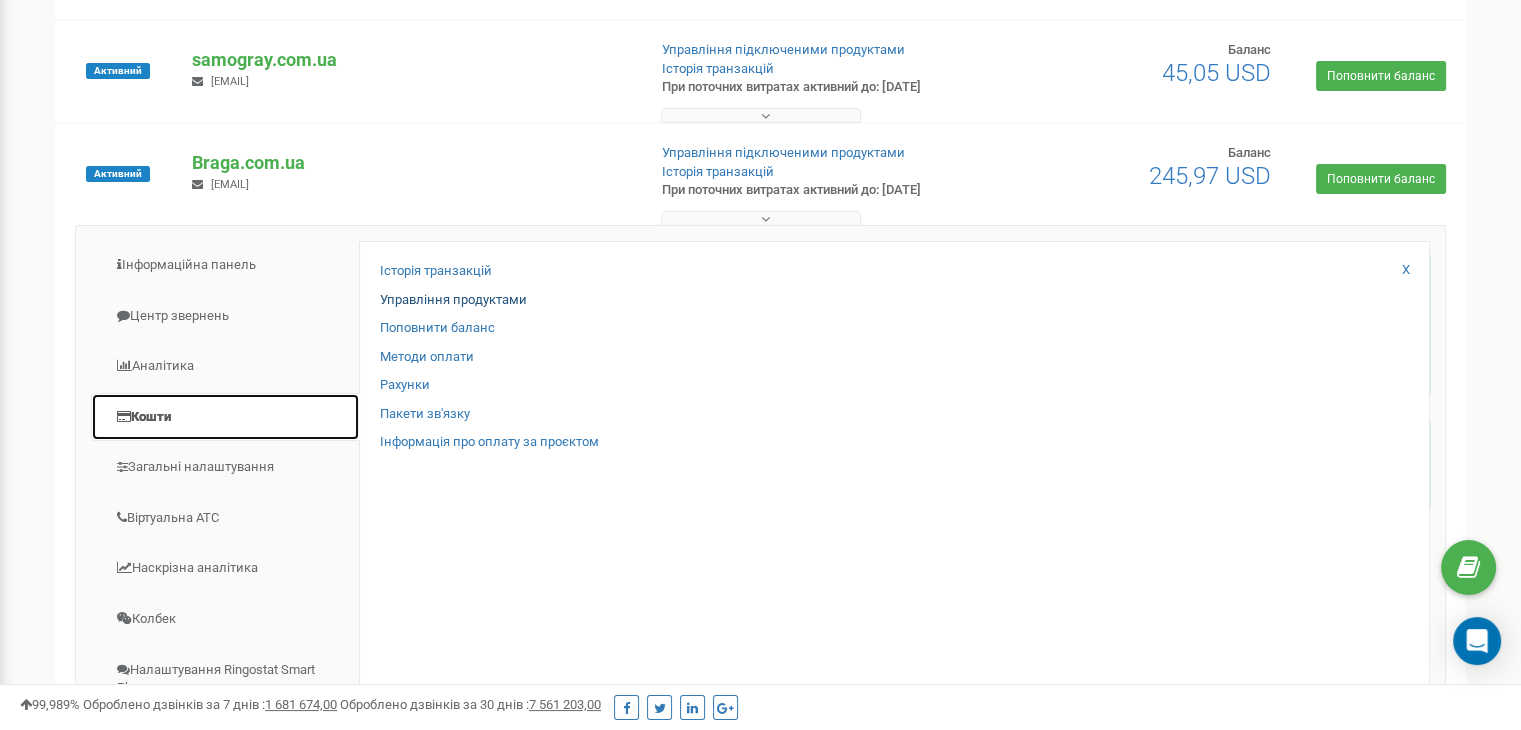 scroll, scrollTop: 200, scrollLeft: 0, axis: vertical 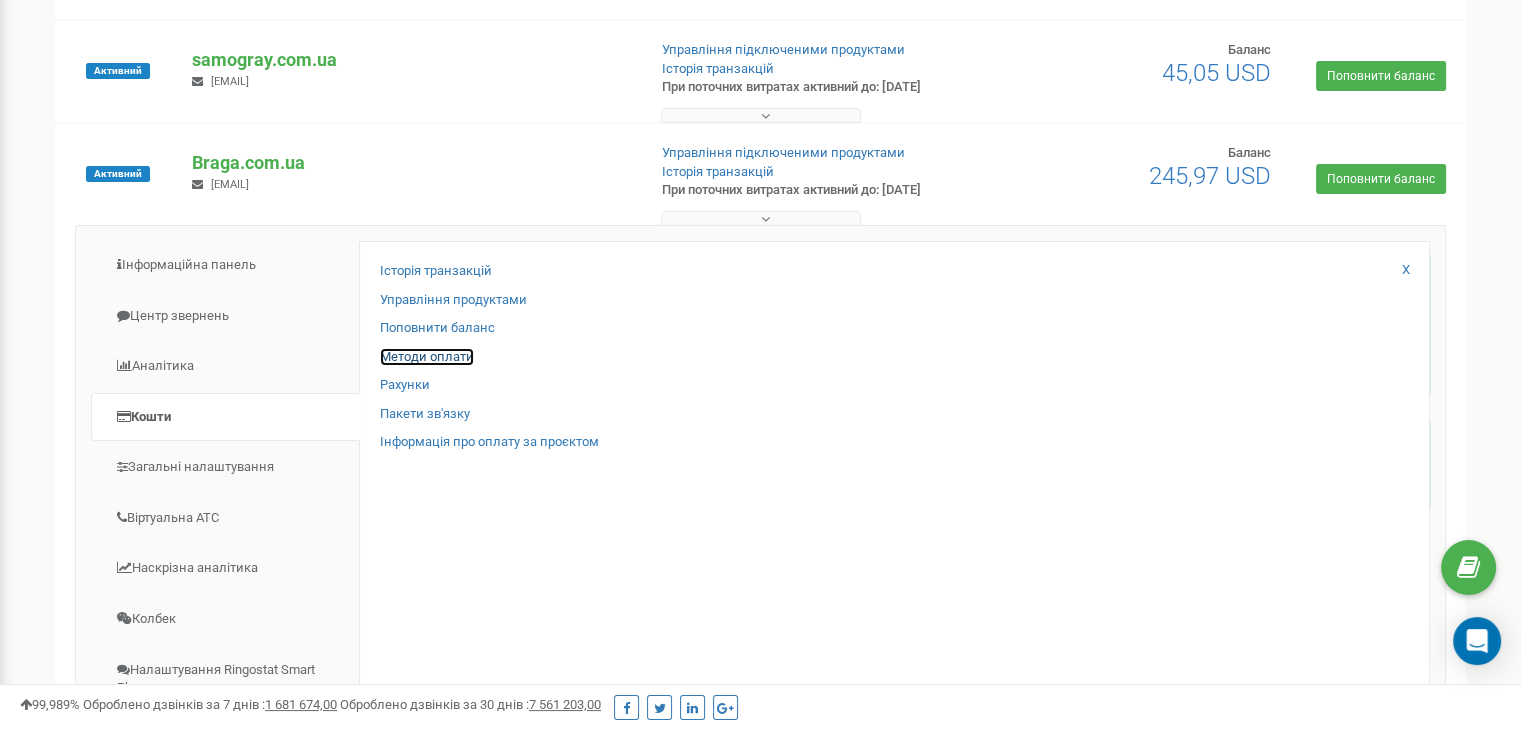 click on "Методи оплати" at bounding box center (427, 357) 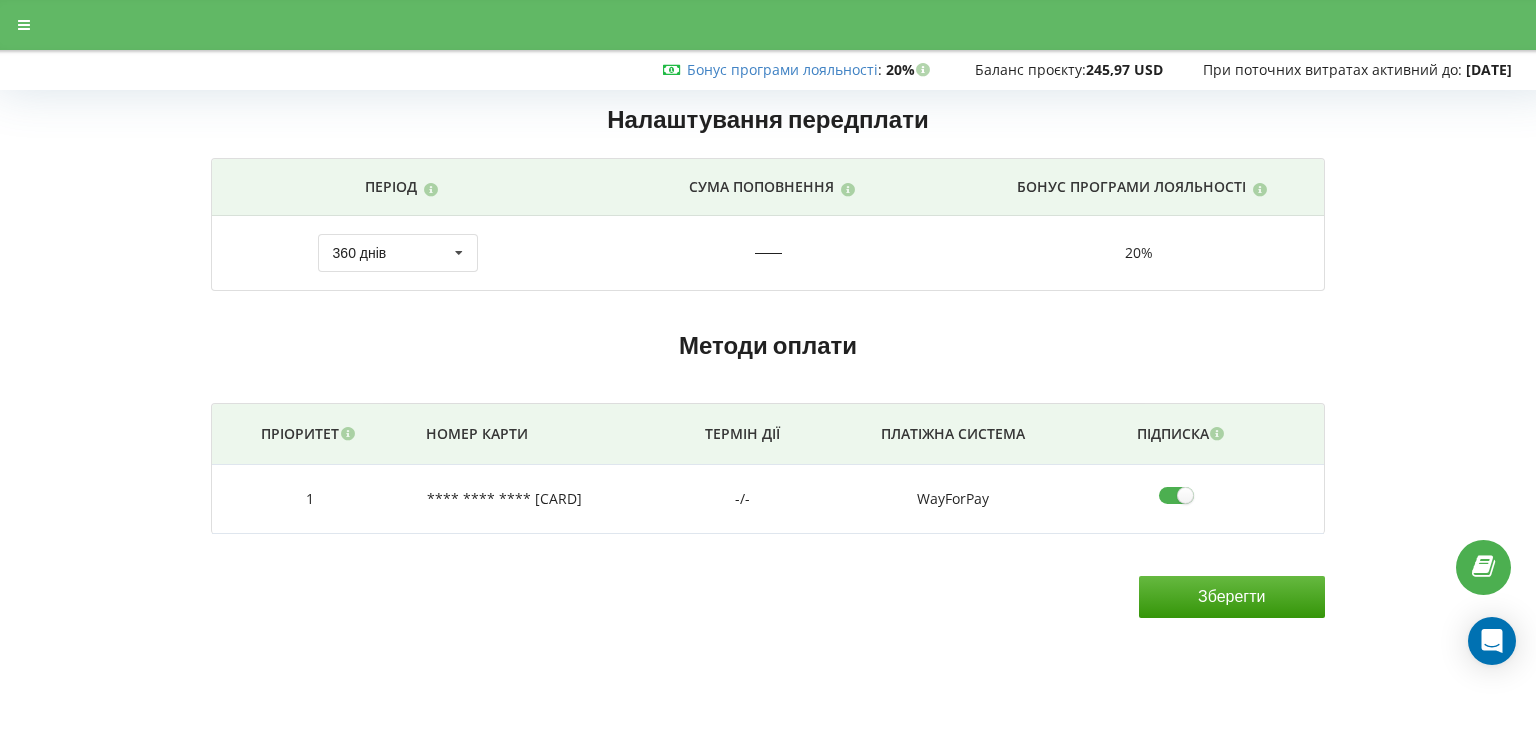 scroll, scrollTop: 0, scrollLeft: 0, axis: both 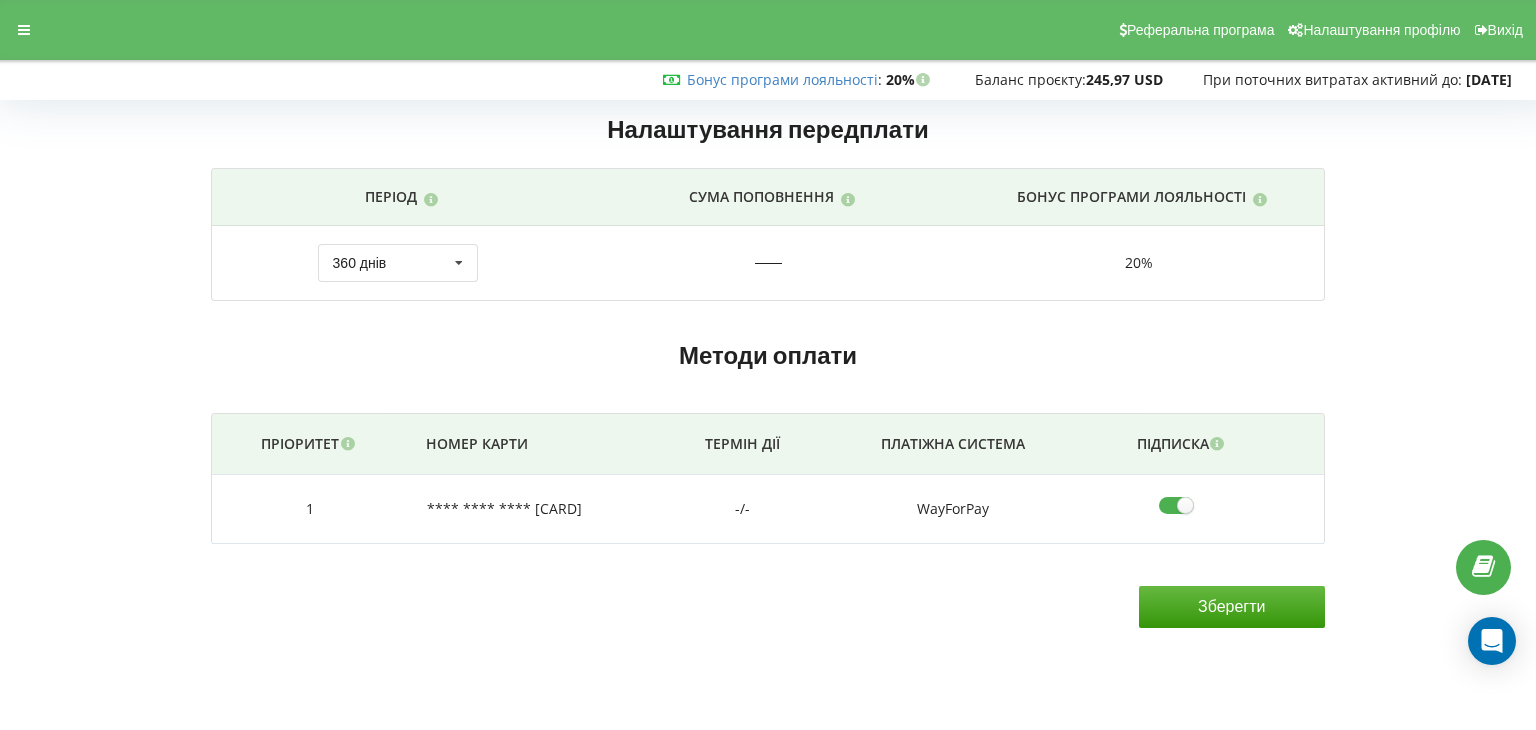 click at bounding box center (1183, 505) 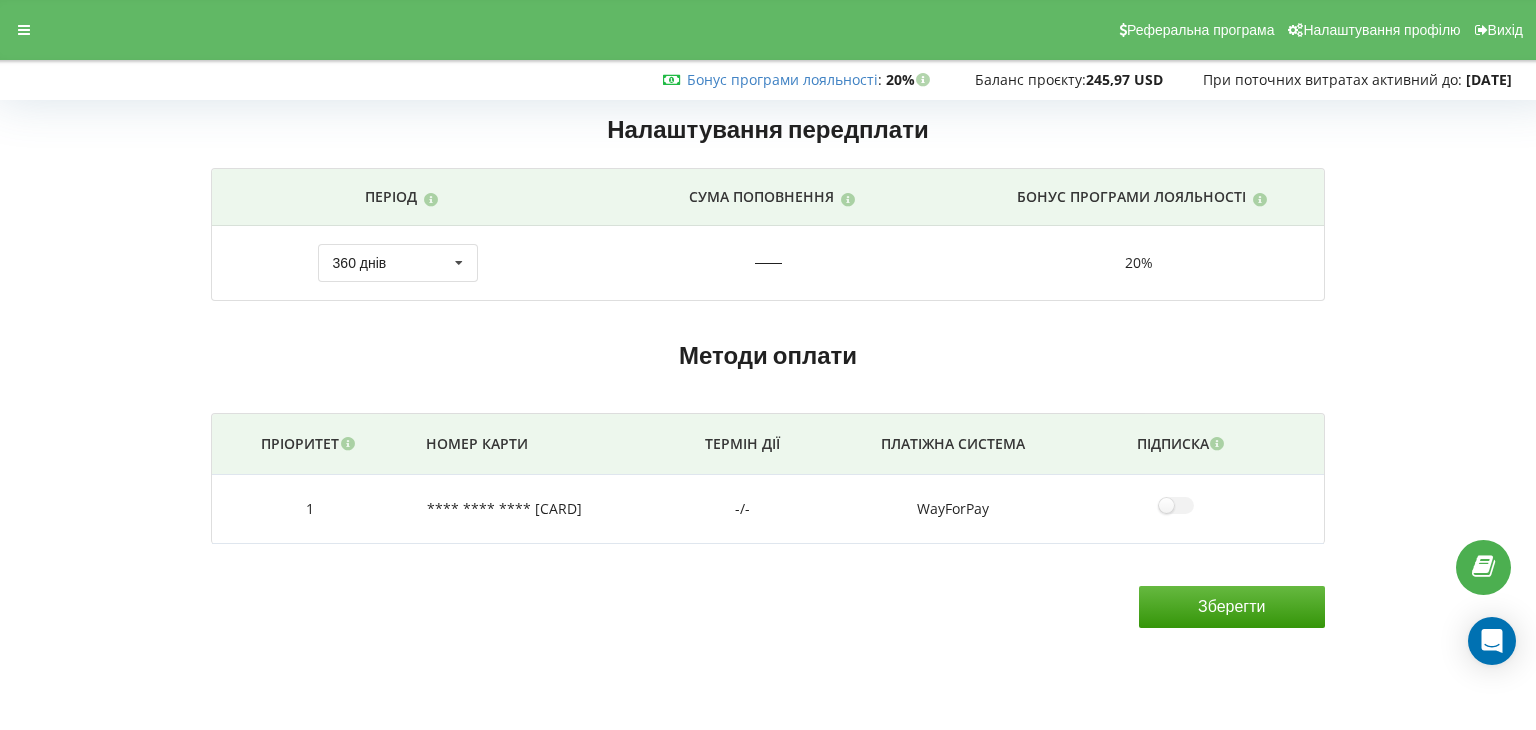 click on "Зберегти" at bounding box center (1232, 607) 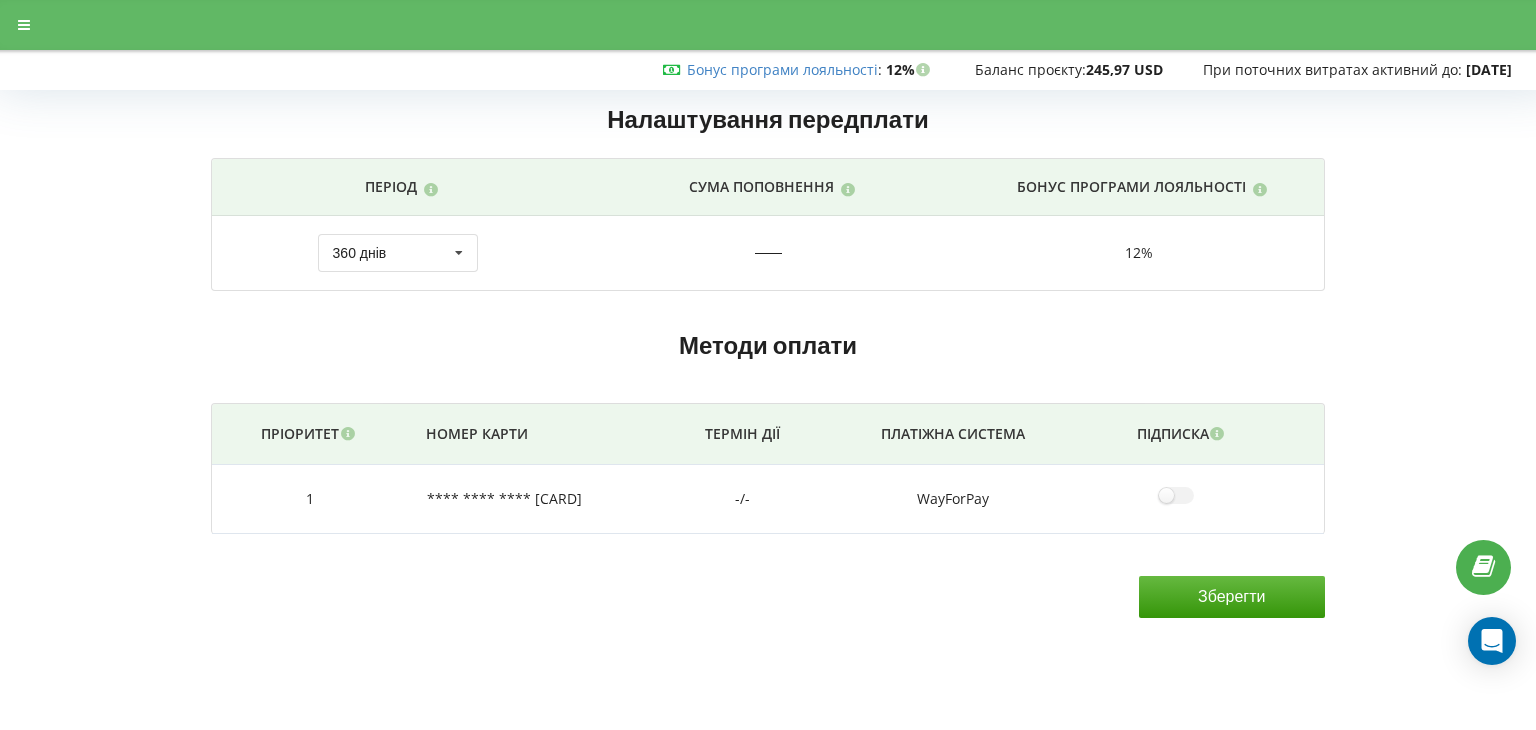 scroll, scrollTop: 0, scrollLeft: 0, axis: both 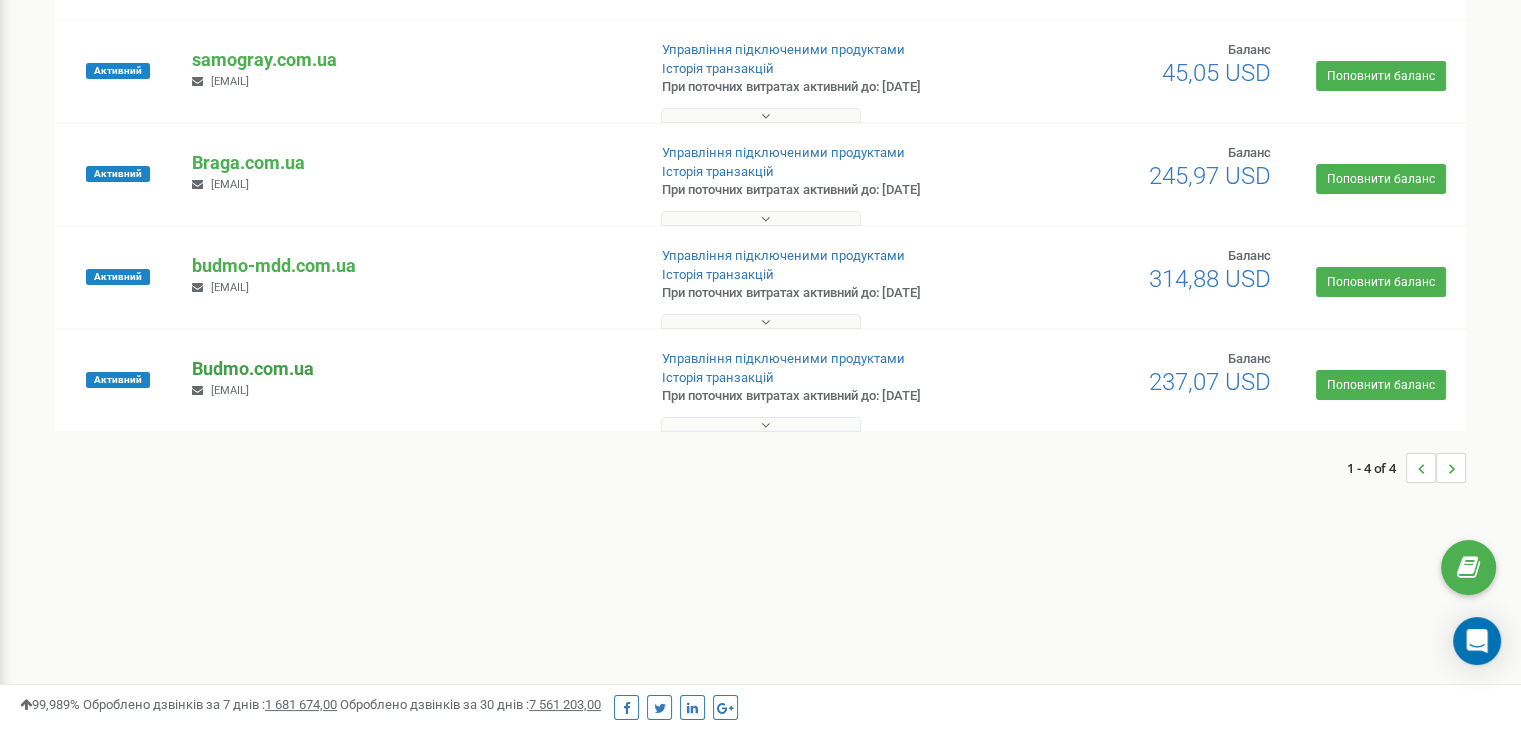 click on "Budmo.com.ua" at bounding box center [410, 369] 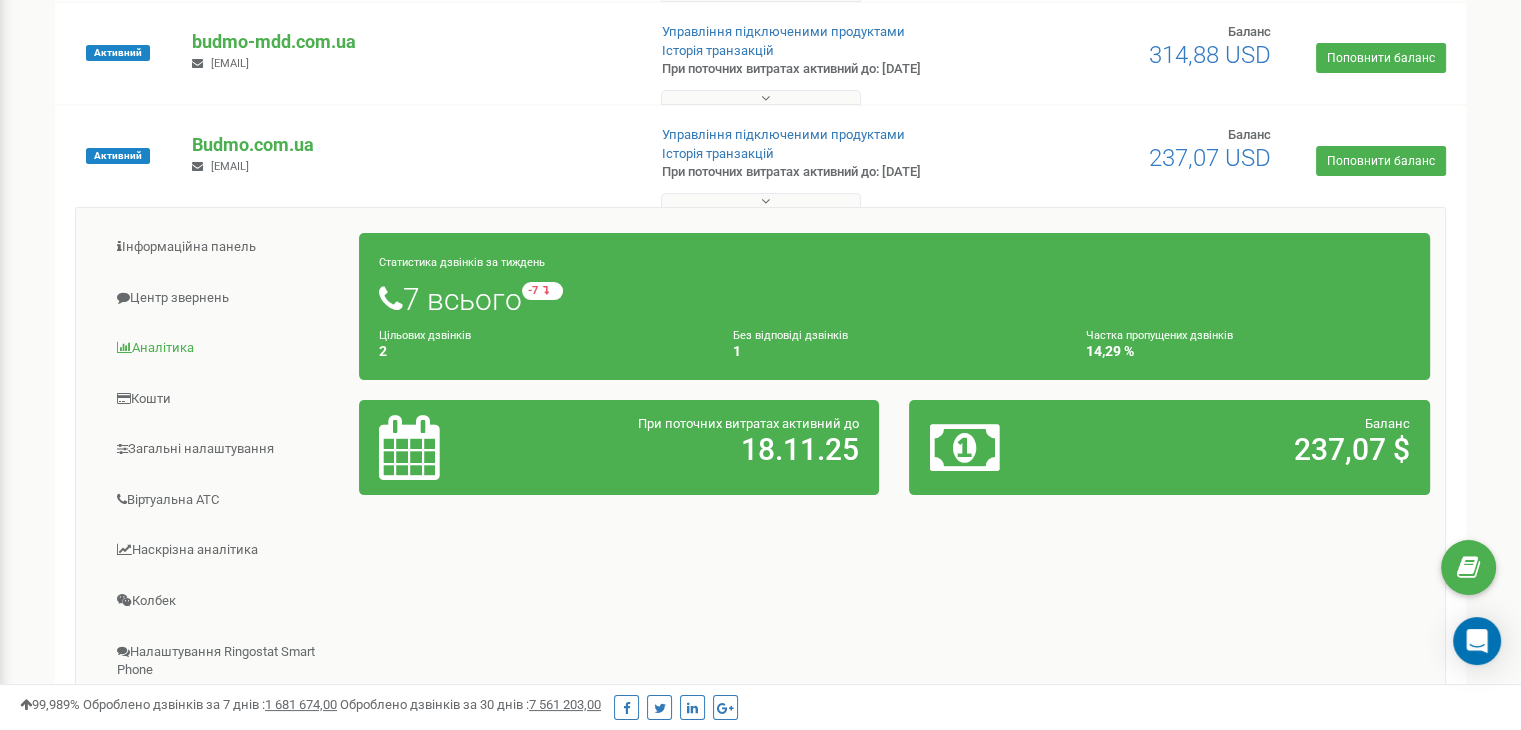scroll, scrollTop: 500, scrollLeft: 0, axis: vertical 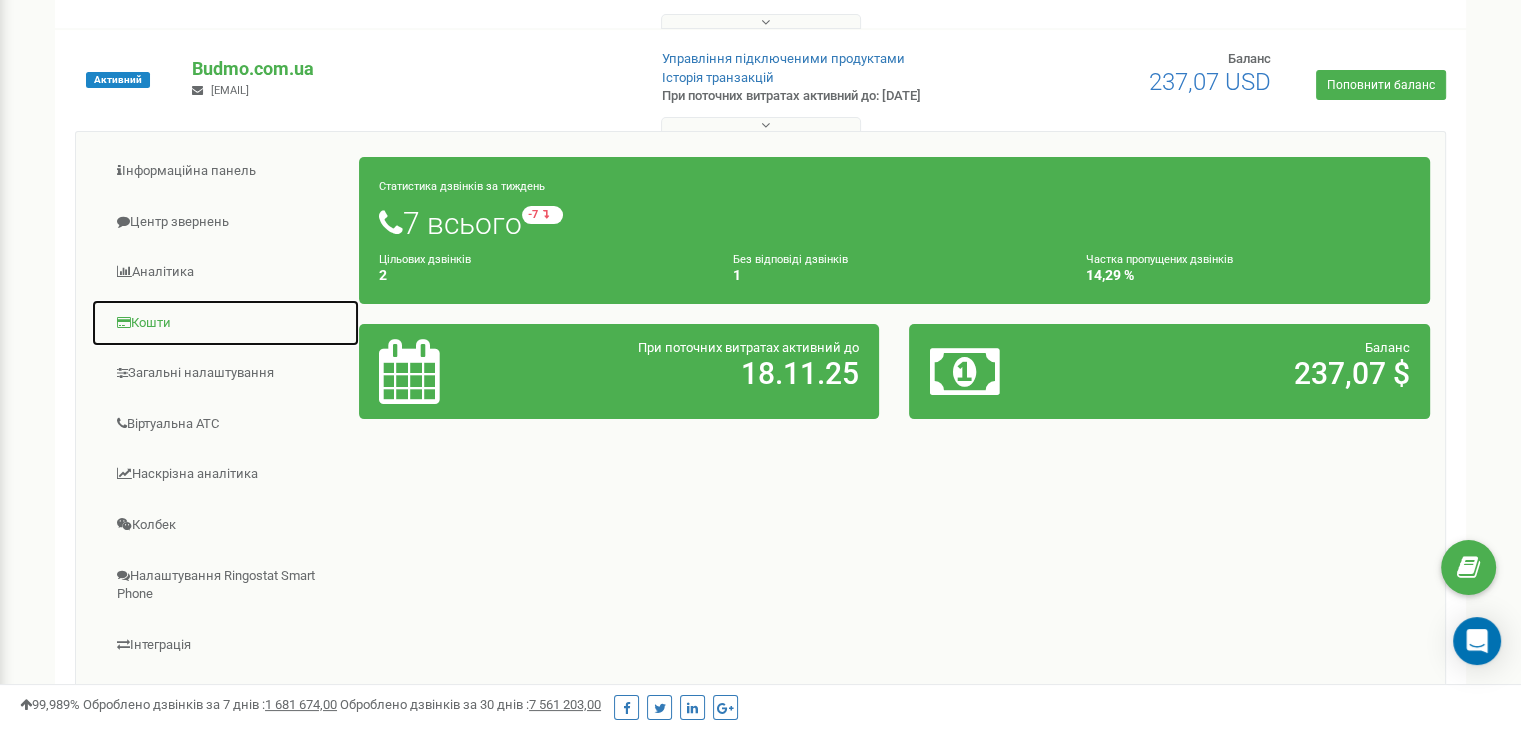 click on "Кошти" at bounding box center [225, 323] 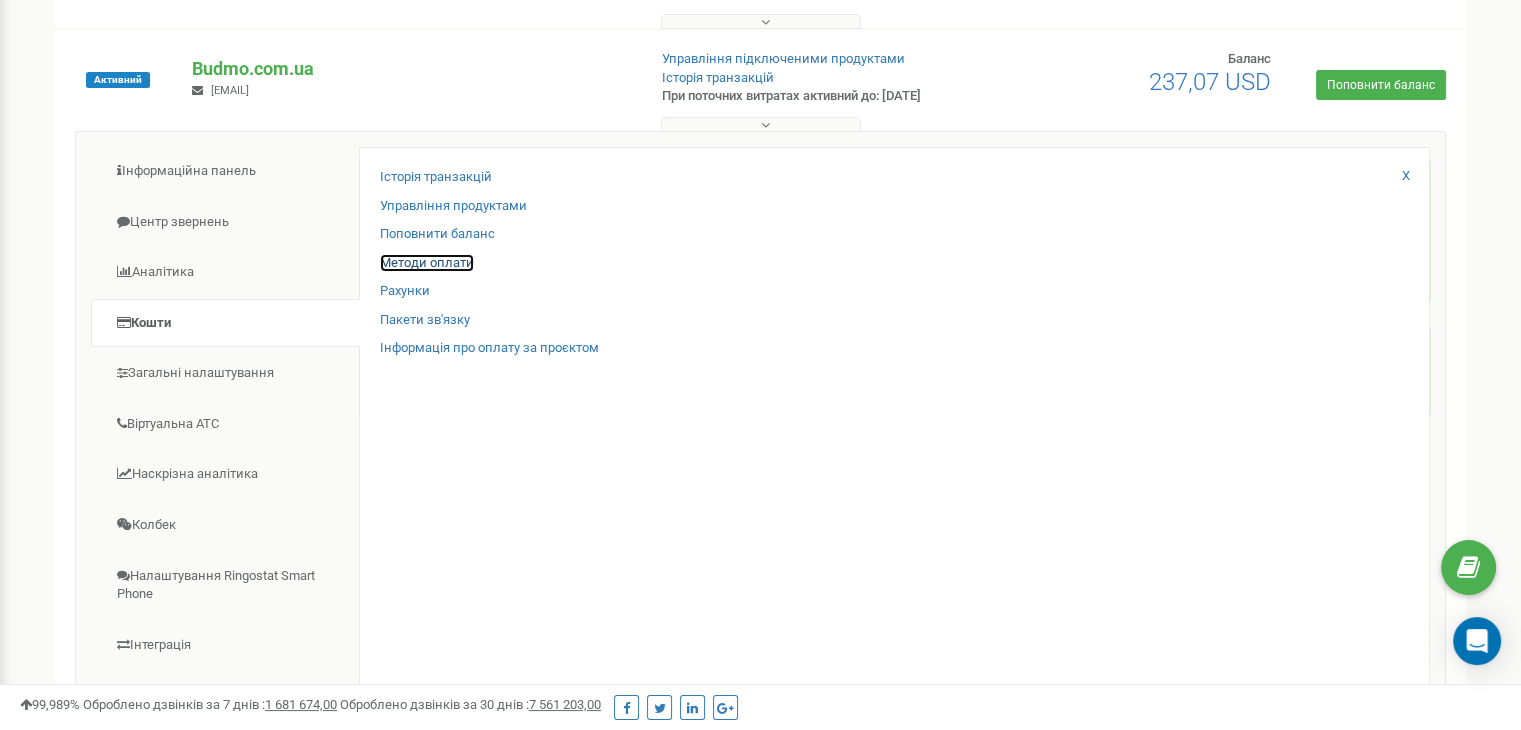 click on "Методи оплати" at bounding box center (427, 263) 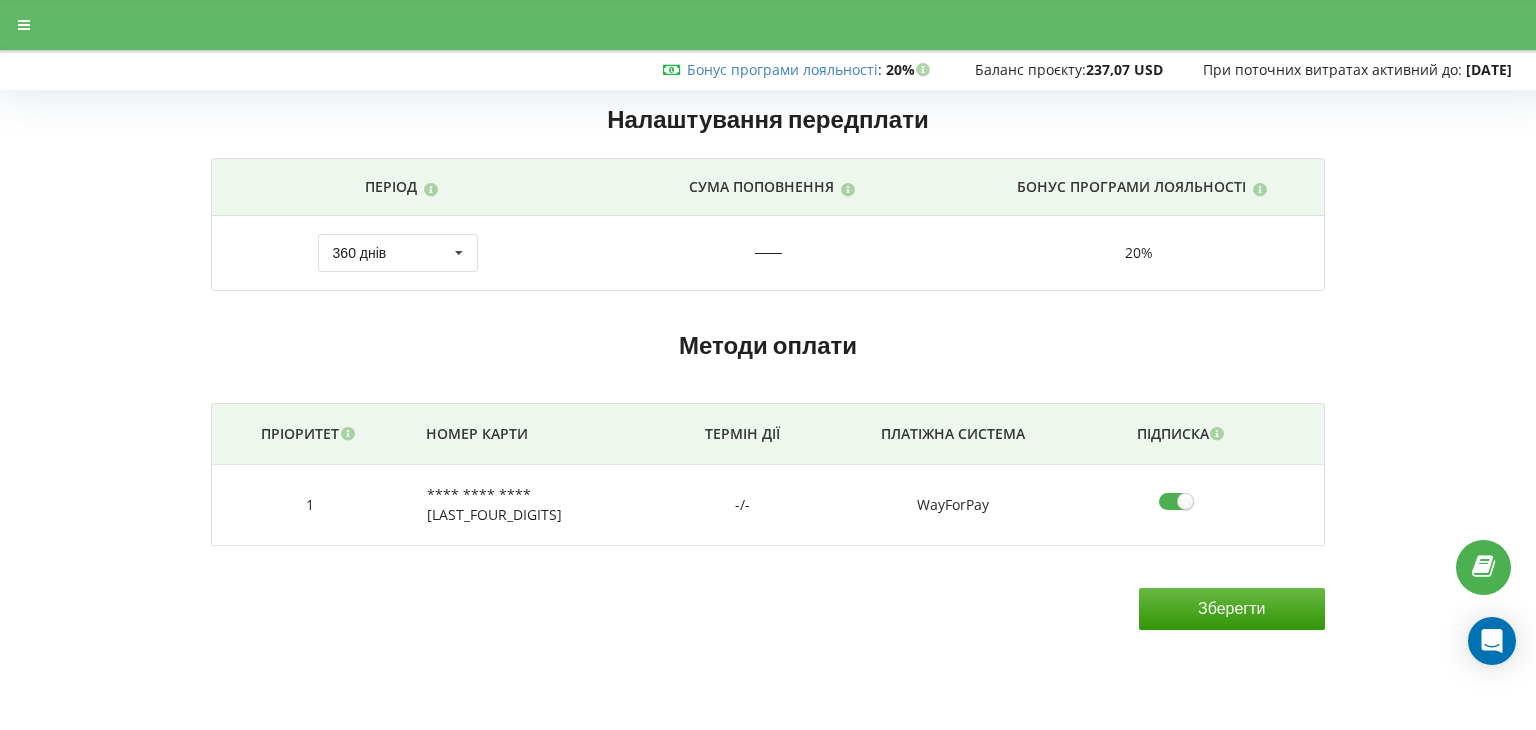 scroll, scrollTop: 0, scrollLeft: 0, axis: both 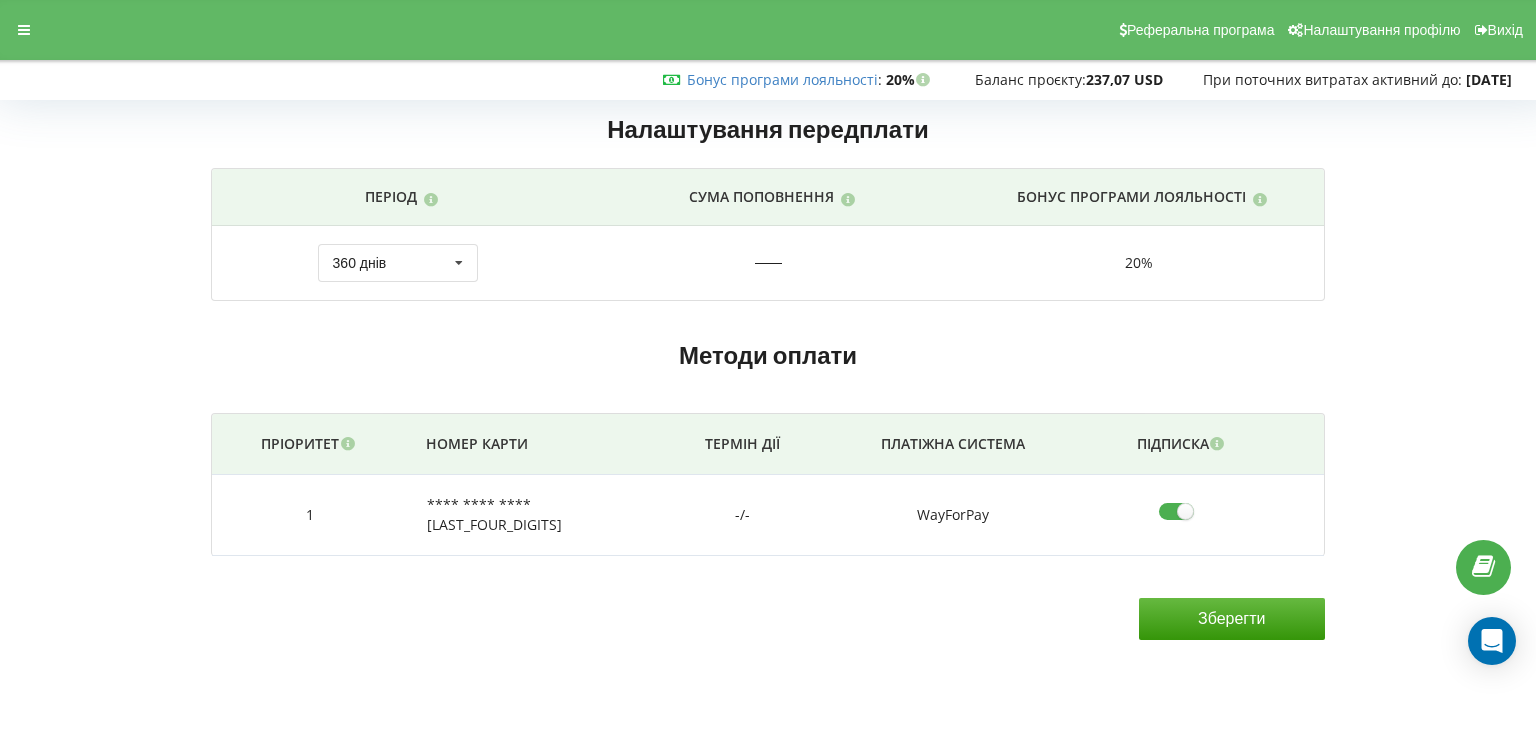 click at bounding box center (1183, 511) 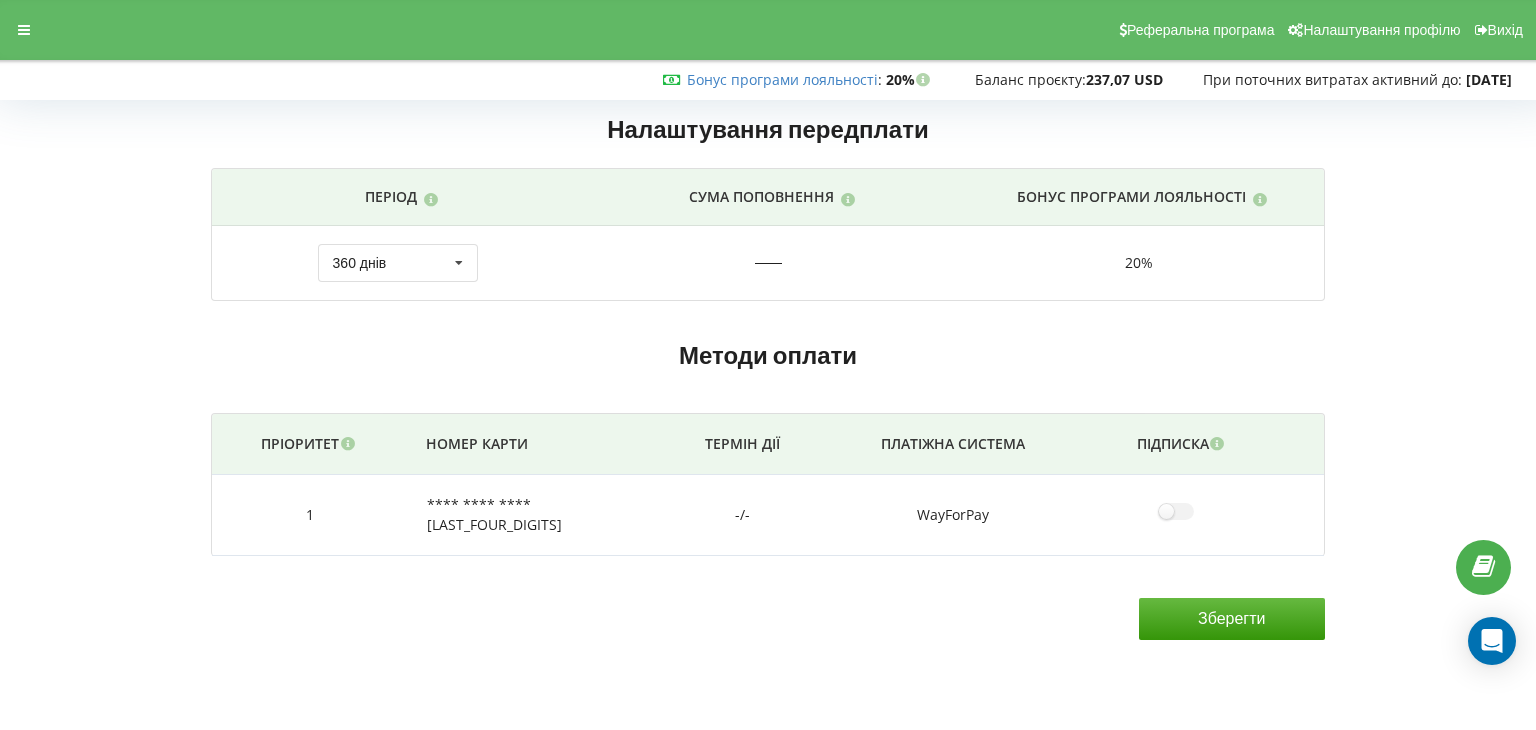 click on "Зберегти" at bounding box center (1232, 619) 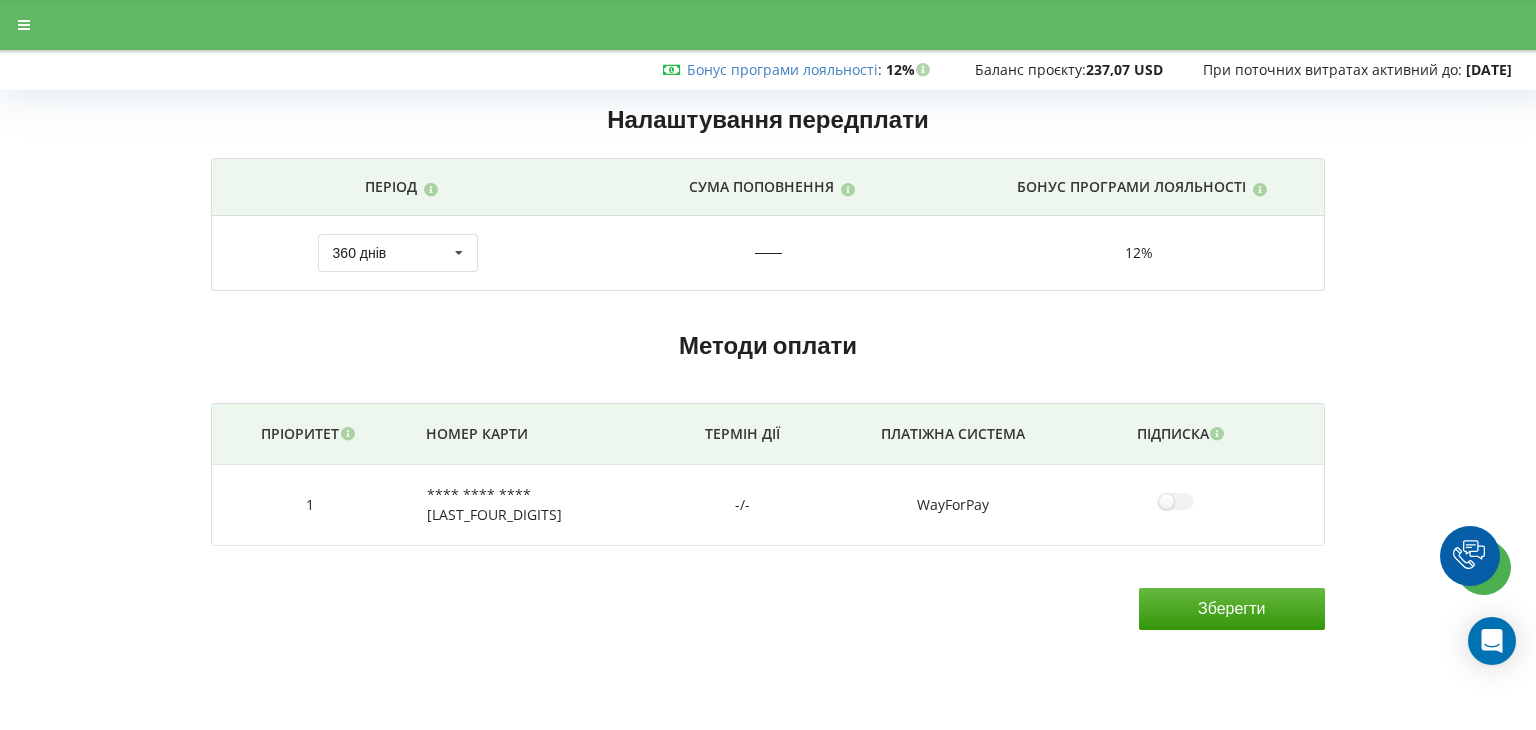 scroll, scrollTop: 0, scrollLeft: 0, axis: both 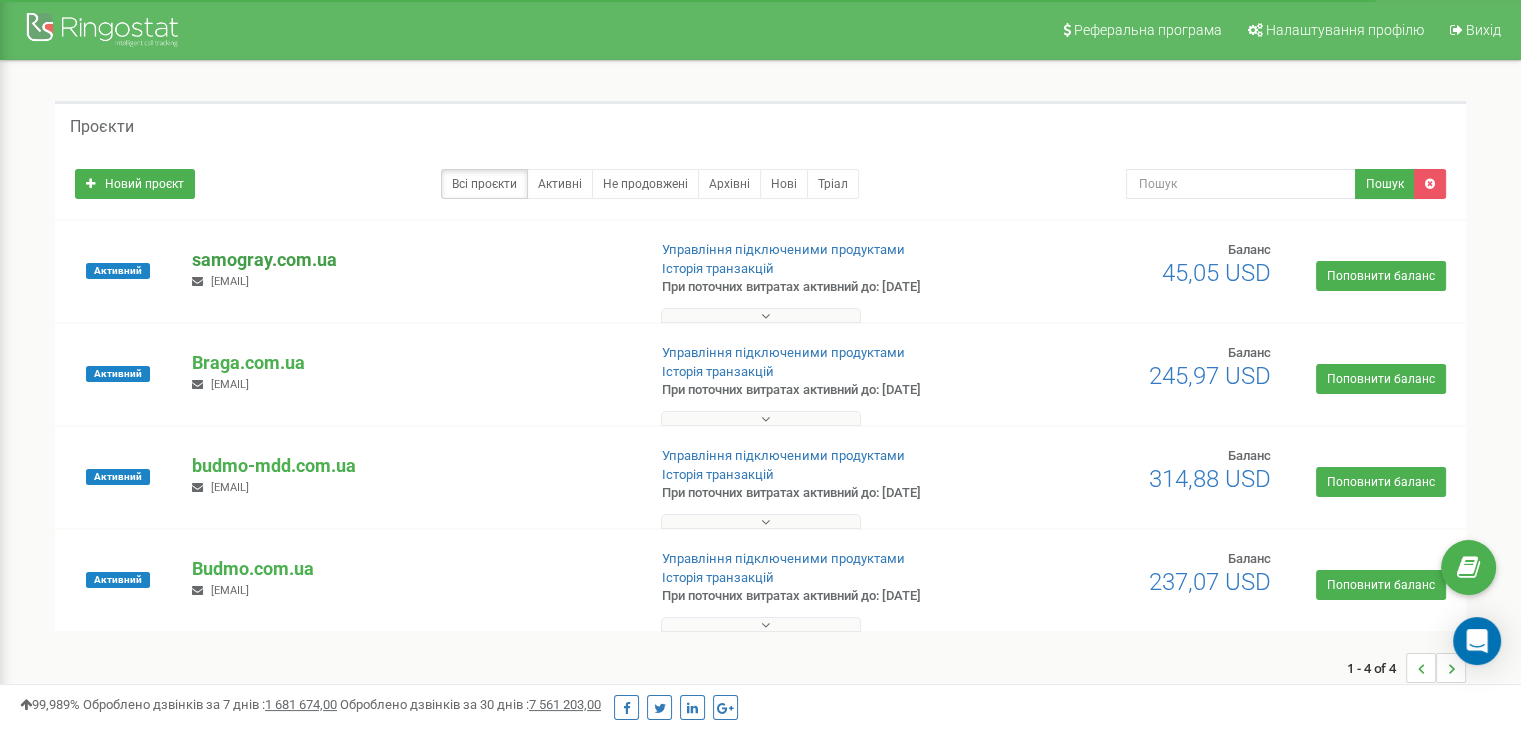 click on "samogray.com.ua" at bounding box center (410, 260) 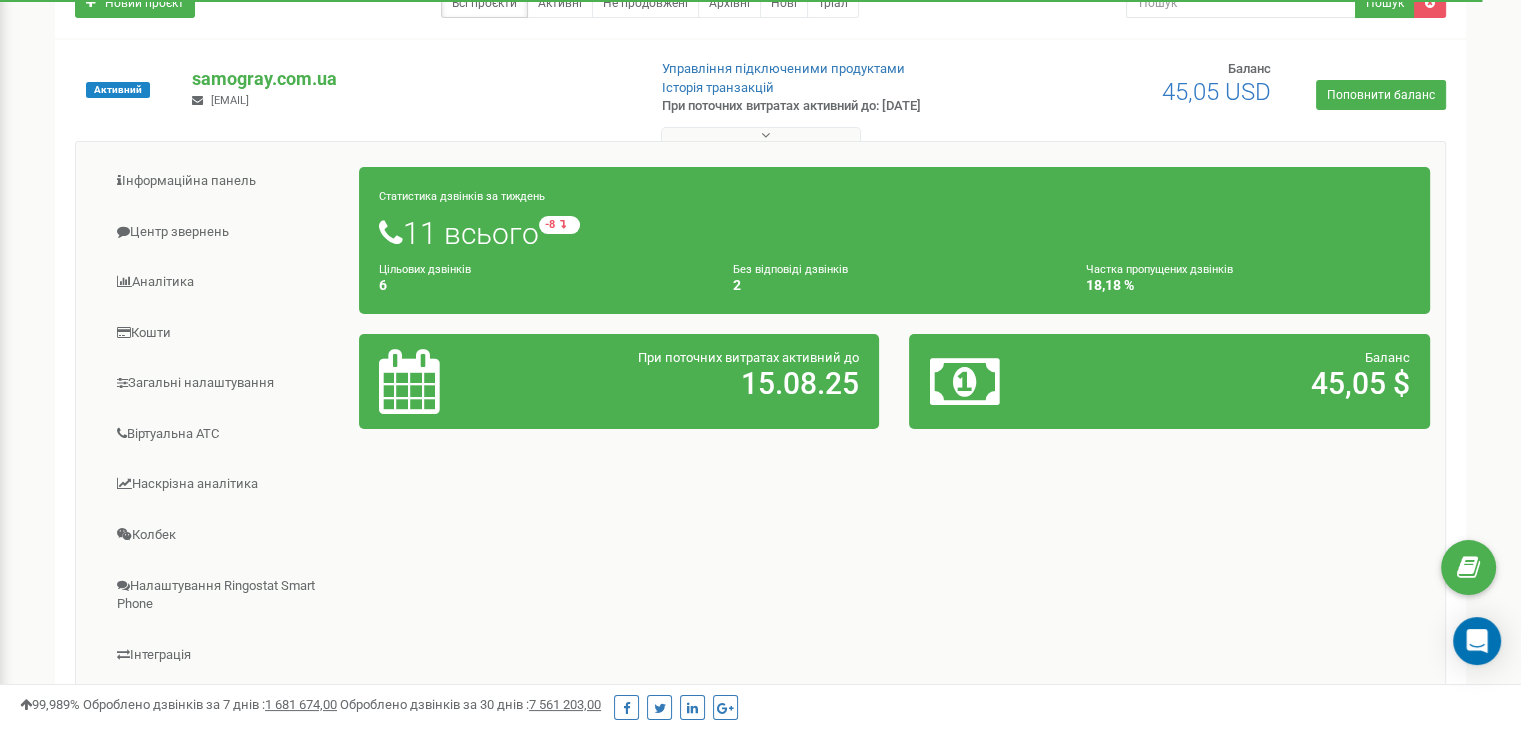 scroll, scrollTop: 200, scrollLeft: 0, axis: vertical 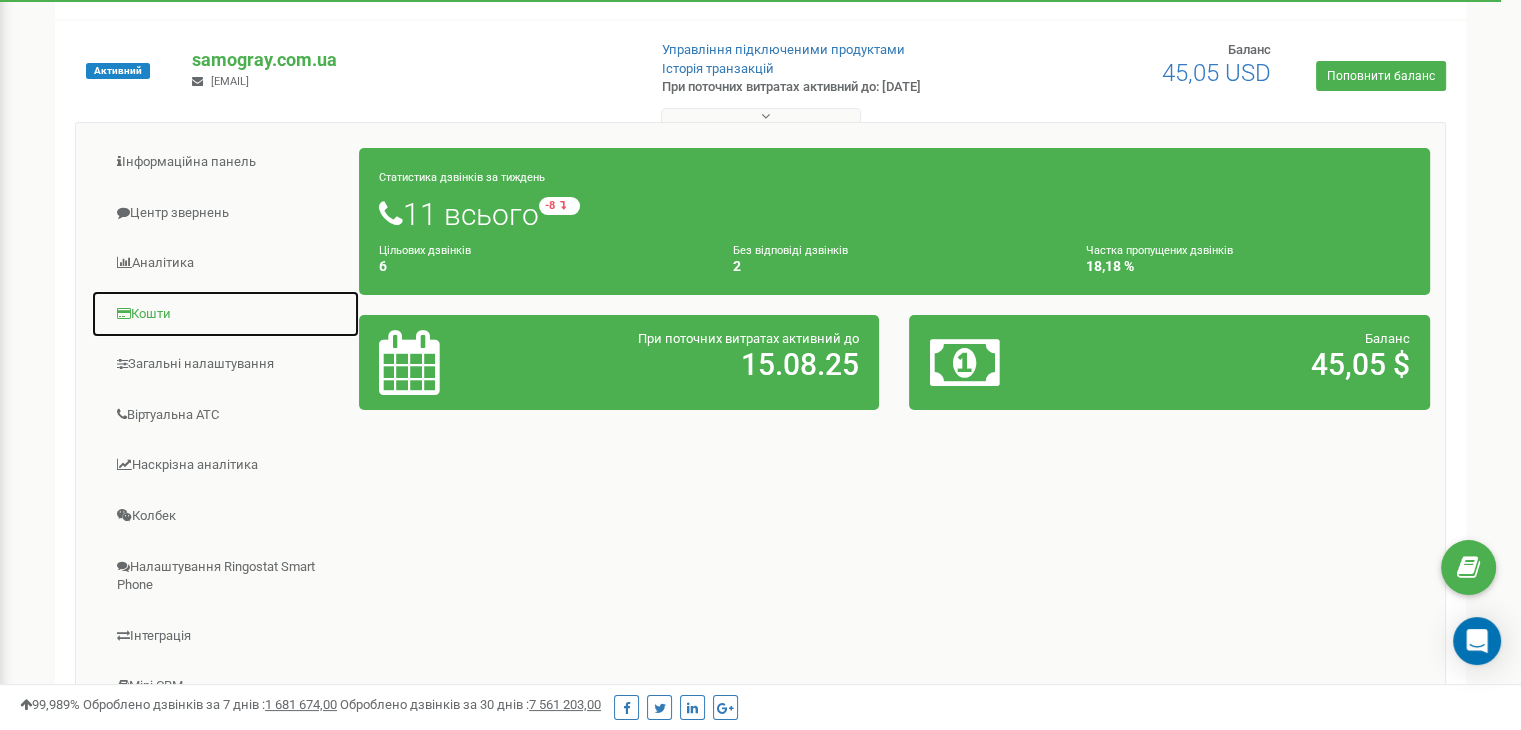 click on "Кошти" at bounding box center [225, 314] 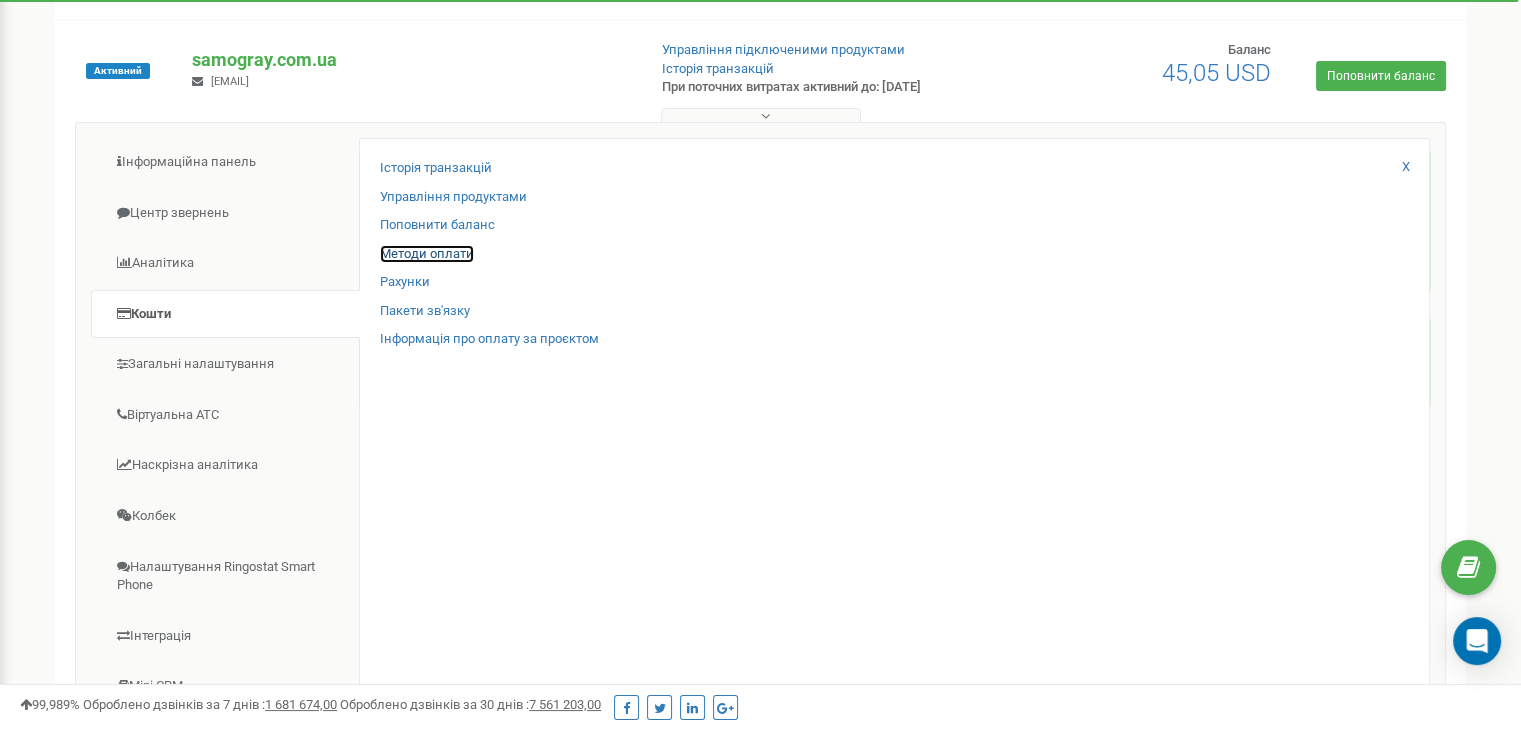 click on "Методи оплати" at bounding box center (427, 254) 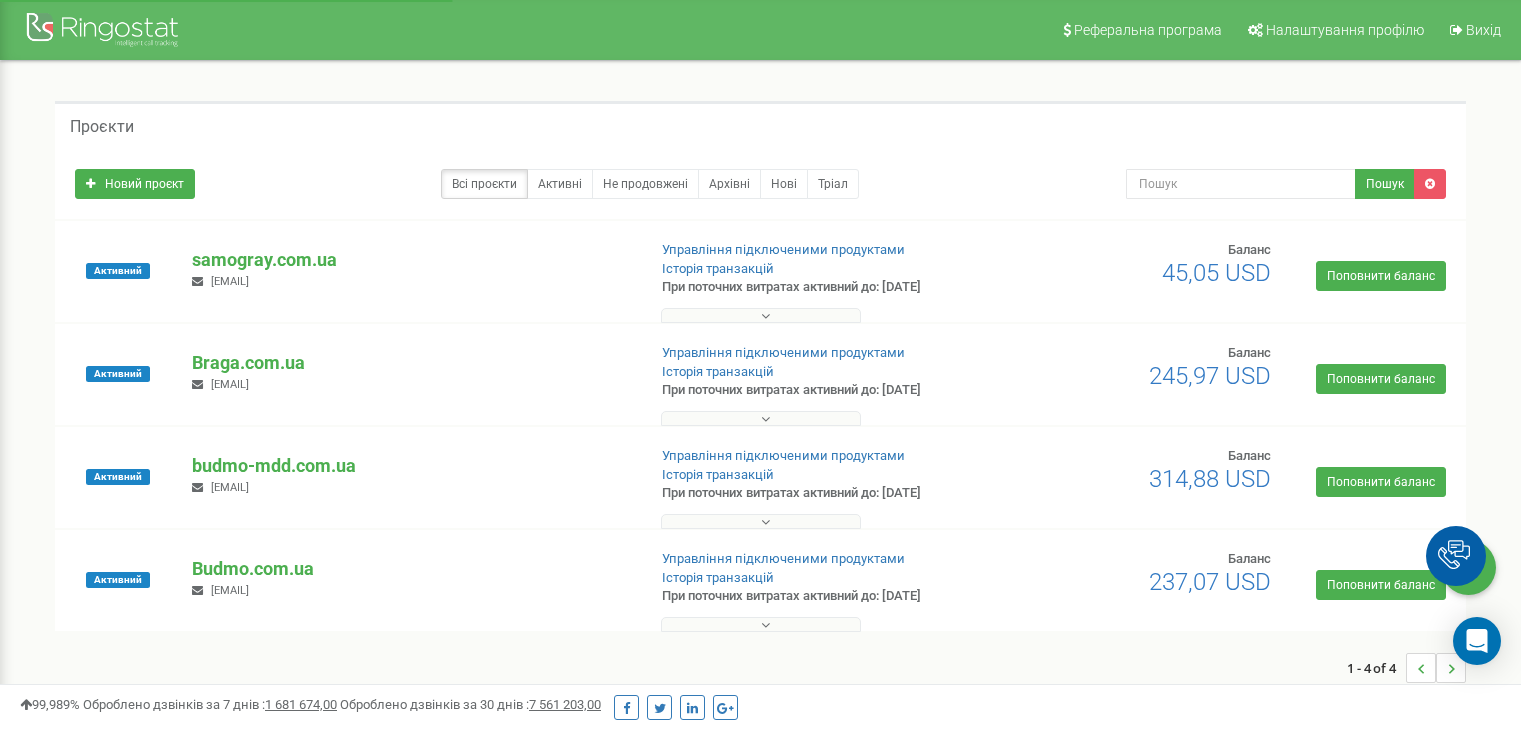 scroll, scrollTop: 200, scrollLeft: 0, axis: vertical 